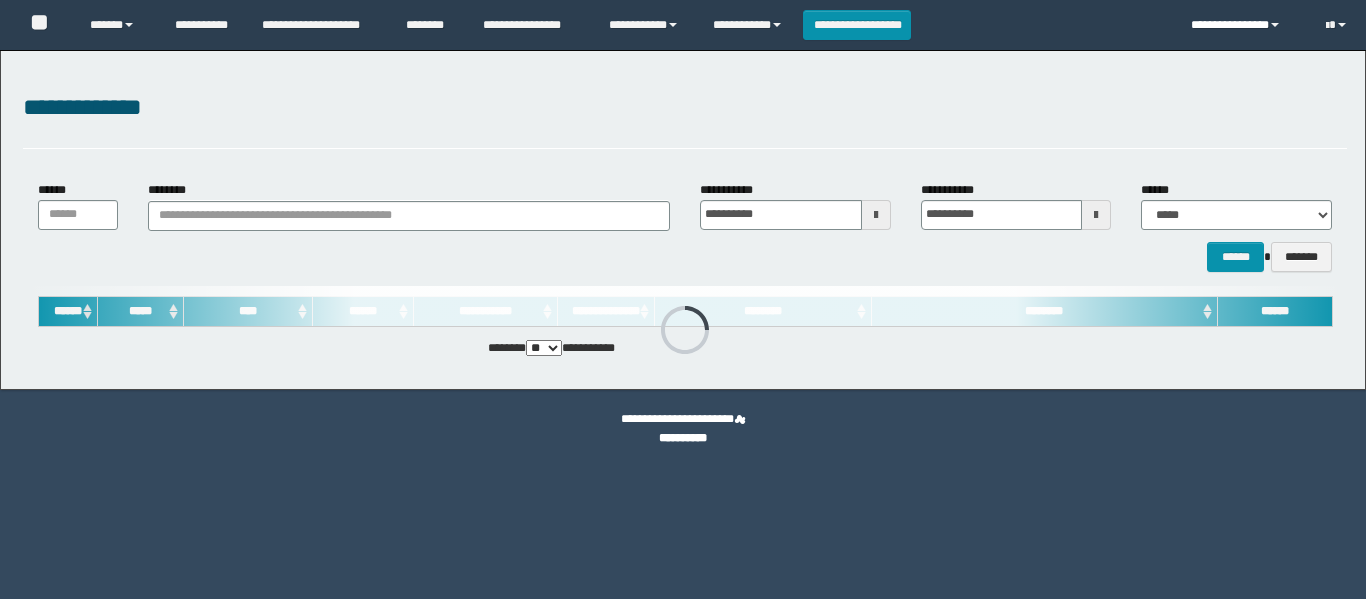 scroll, scrollTop: 0, scrollLeft: 0, axis: both 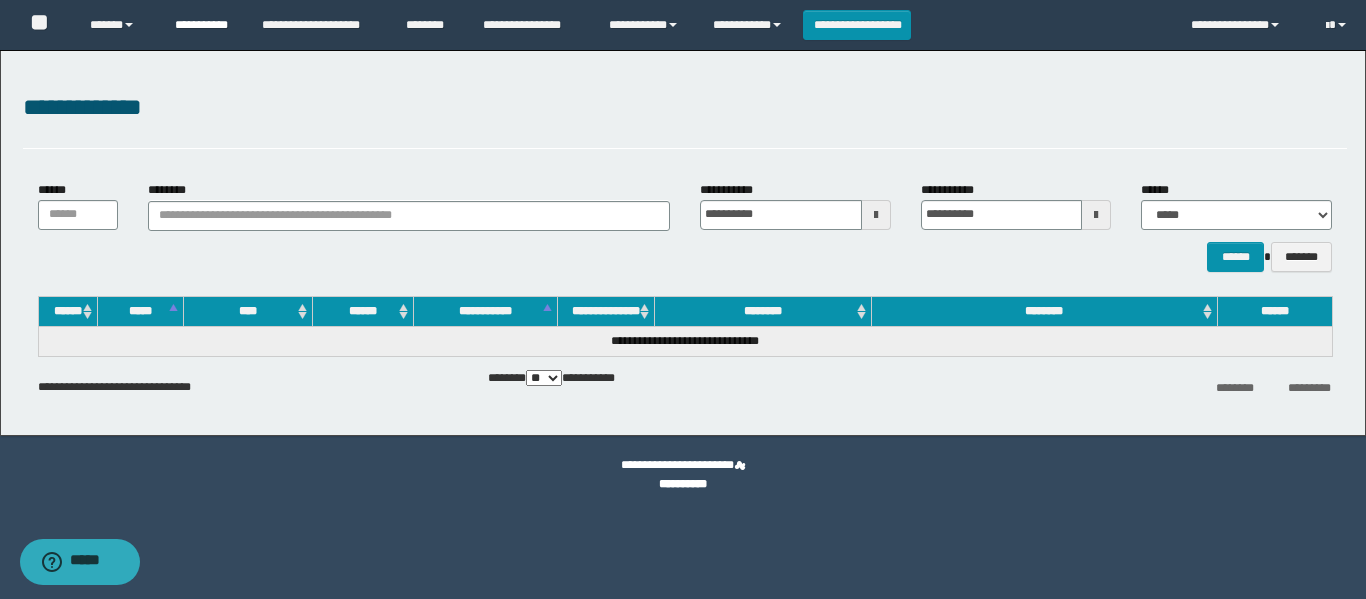 click on "**********" at bounding box center [203, 25] 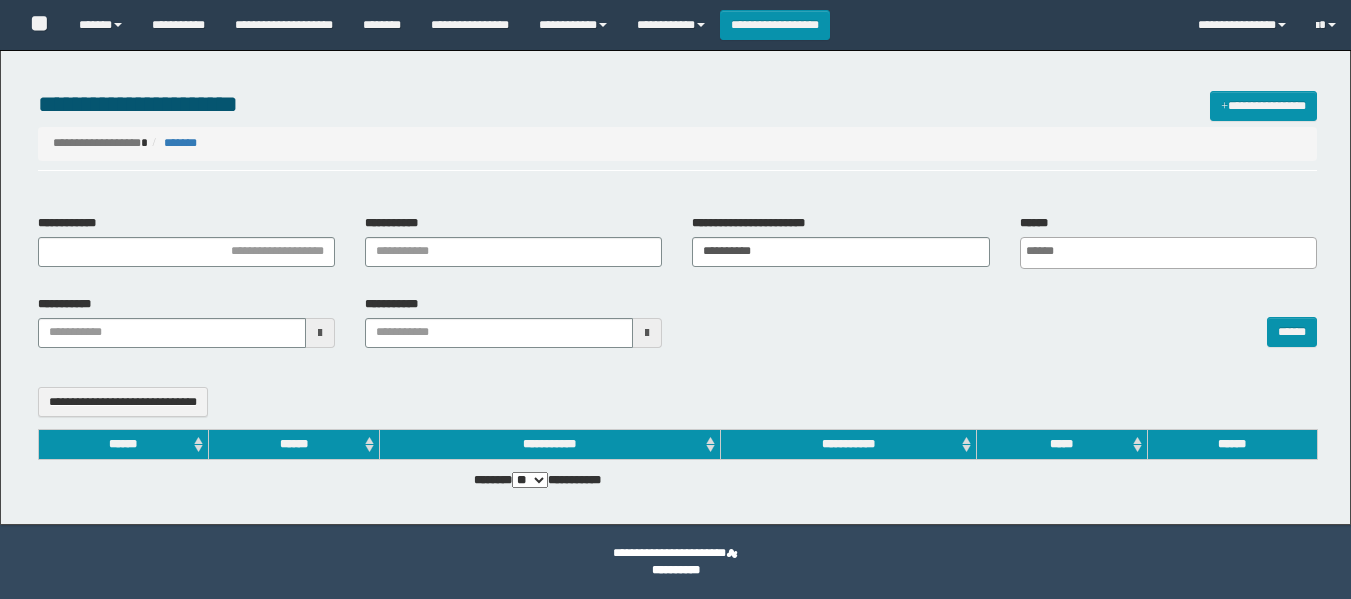 select 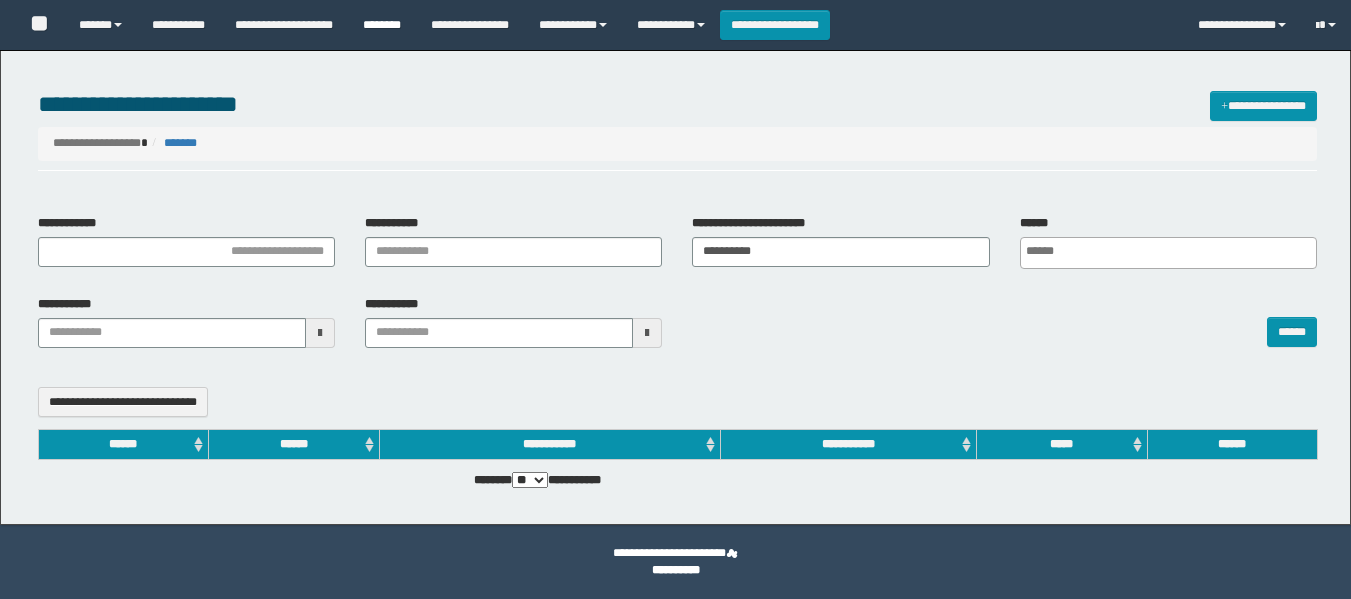 scroll, scrollTop: 0, scrollLeft: 0, axis: both 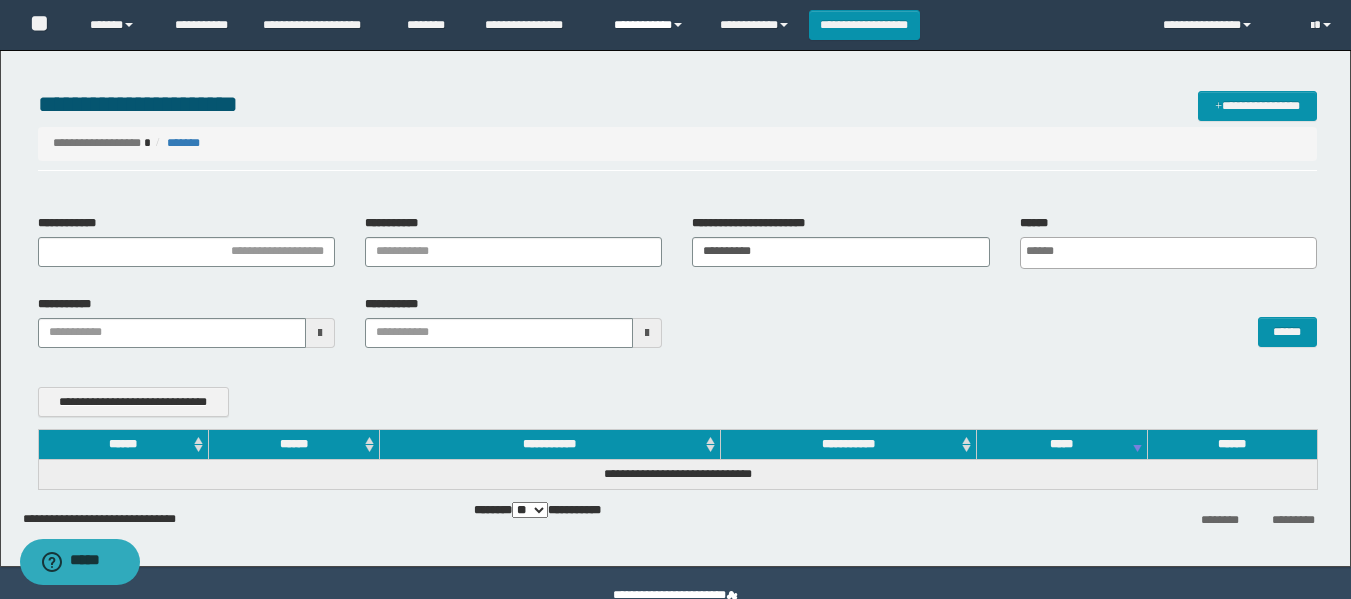 click on "**********" at bounding box center [652, 25] 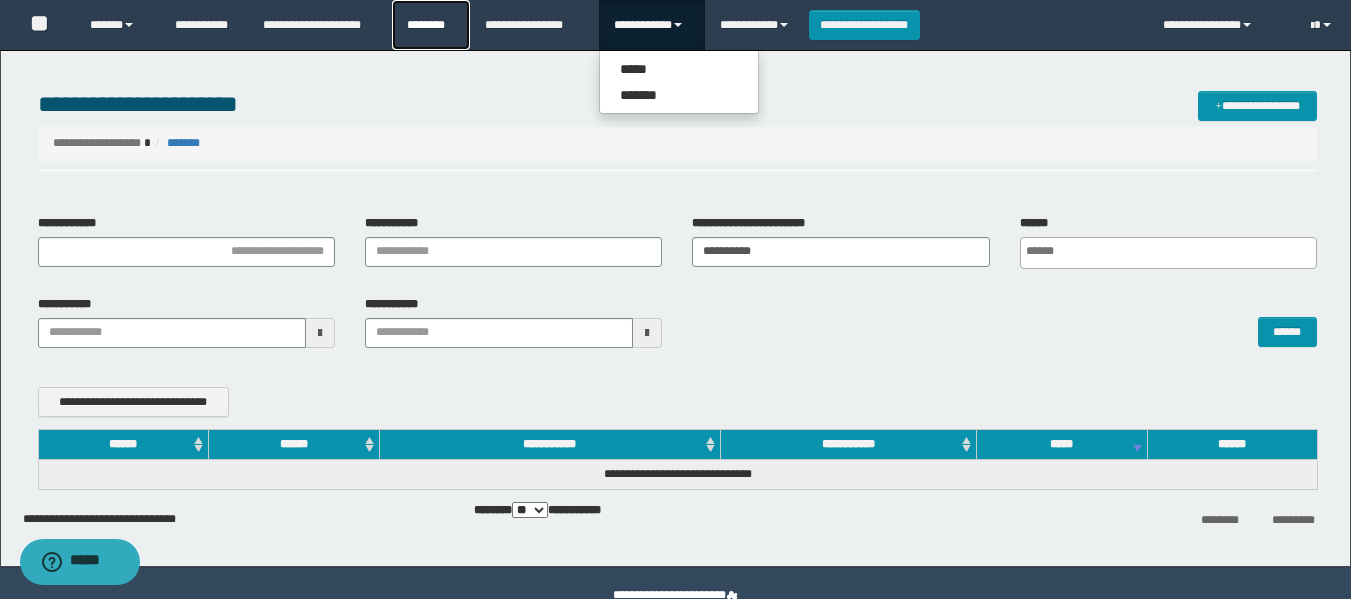 click on "********" at bounding box center (431, 25) 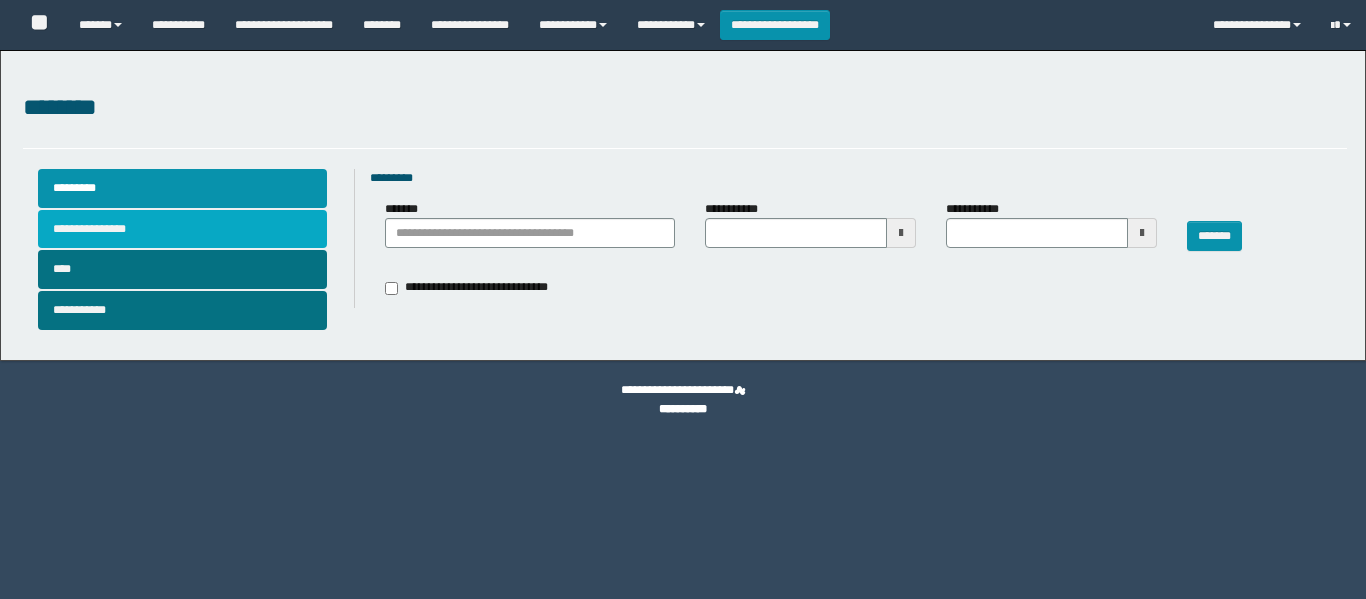 type 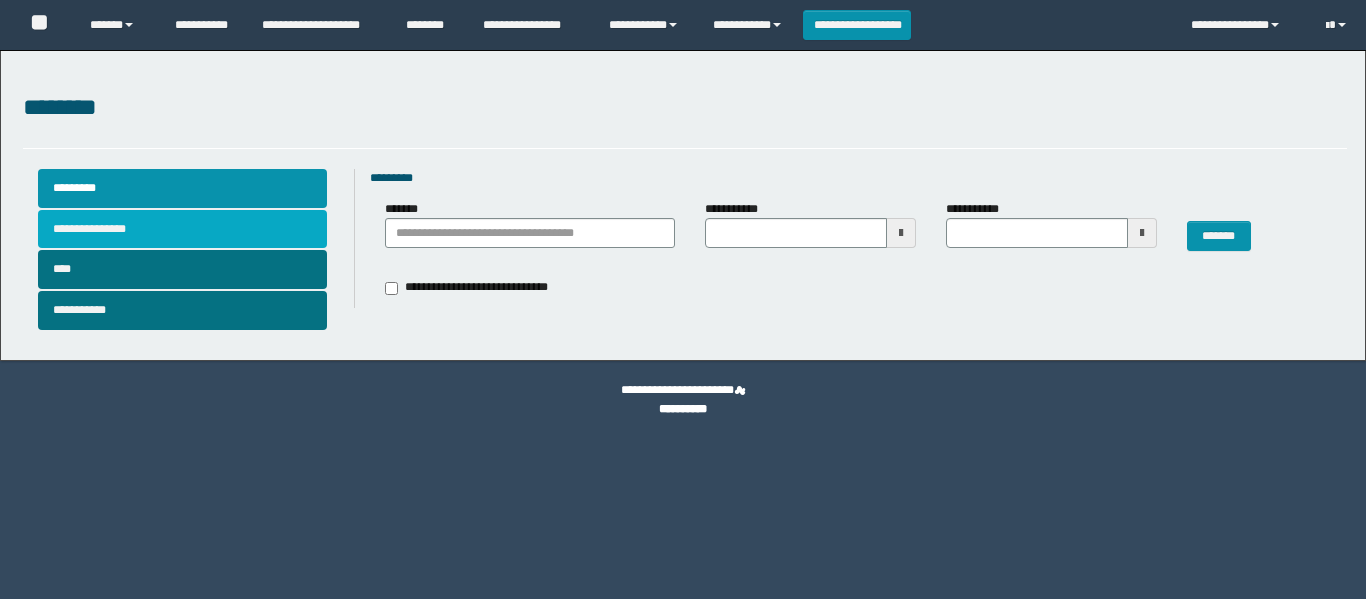 scroll, scrollTop: 0, scrollLeft: 0, axis: both 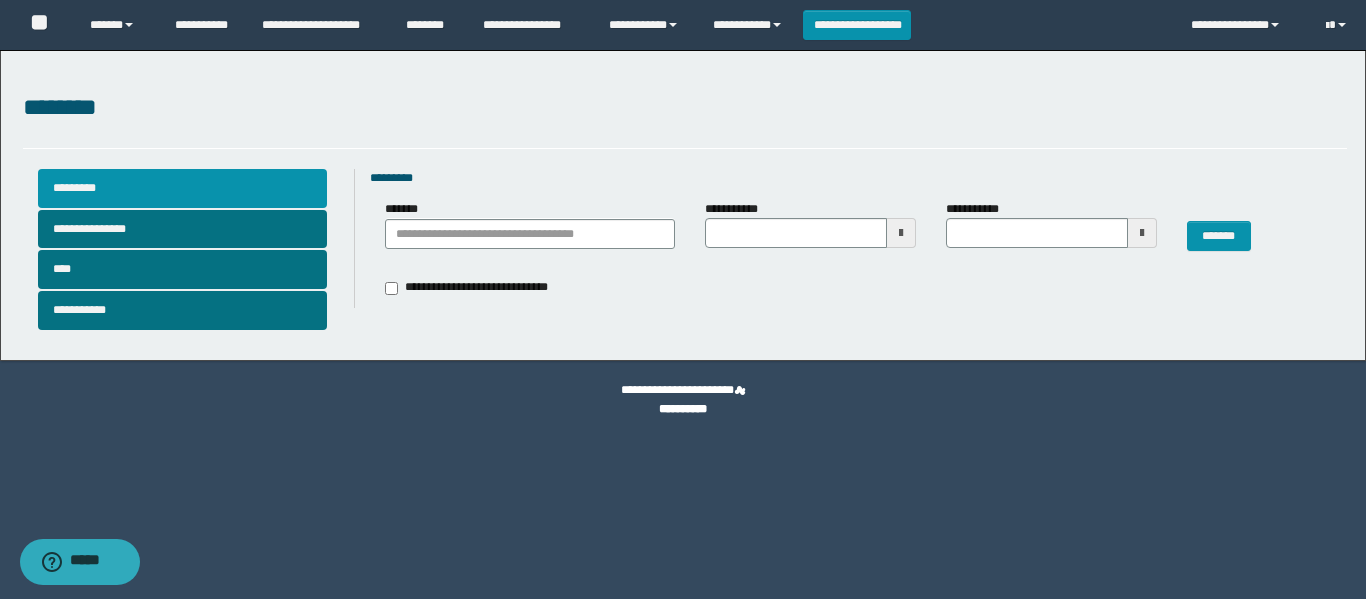 click on "*********" at bounding box center [182, 188] 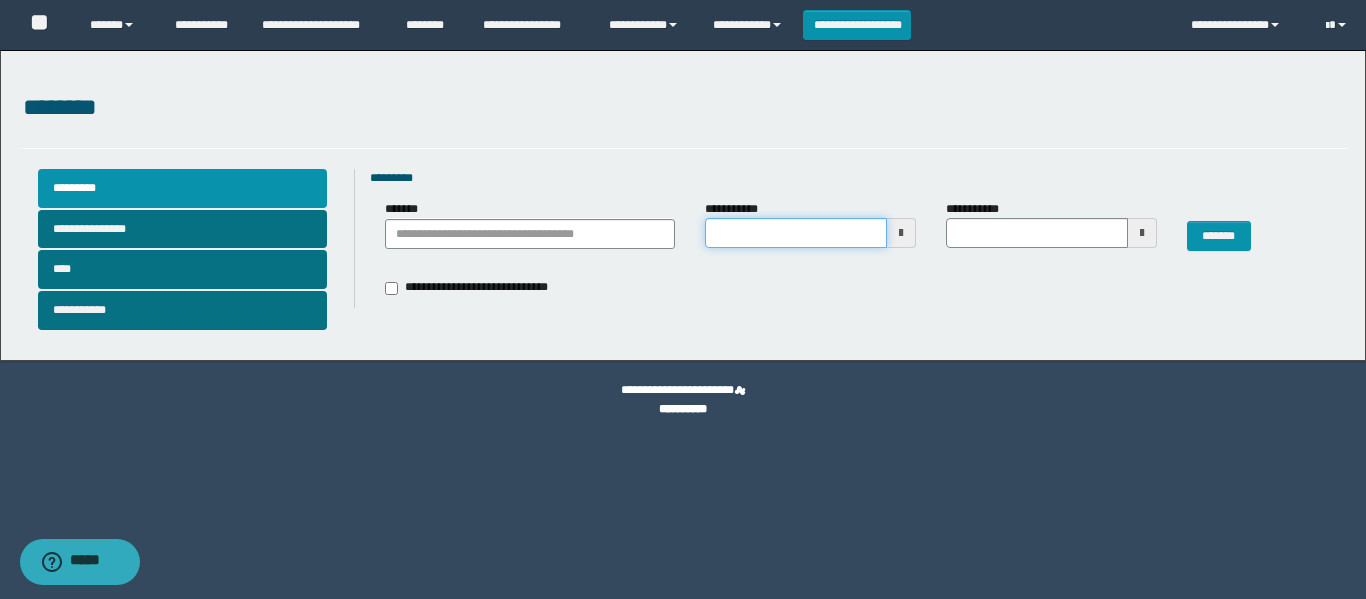 click on "**********" at bounding box center [796, 233] 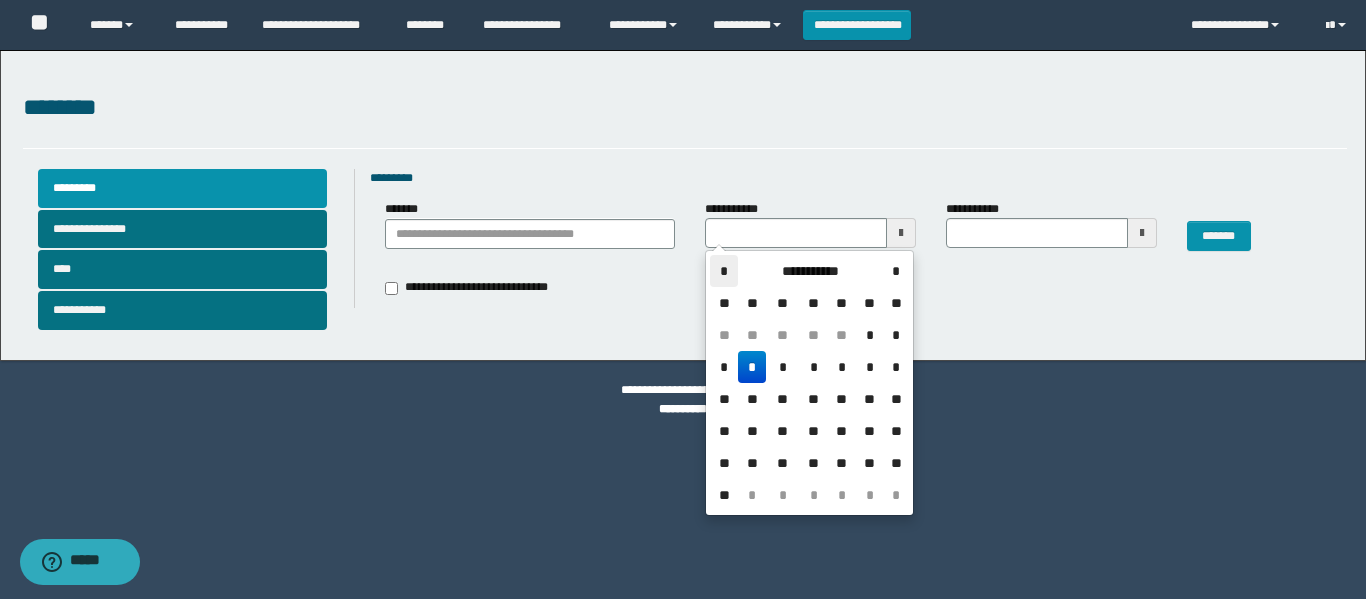 click on "*" at bounding box center [724, 271] 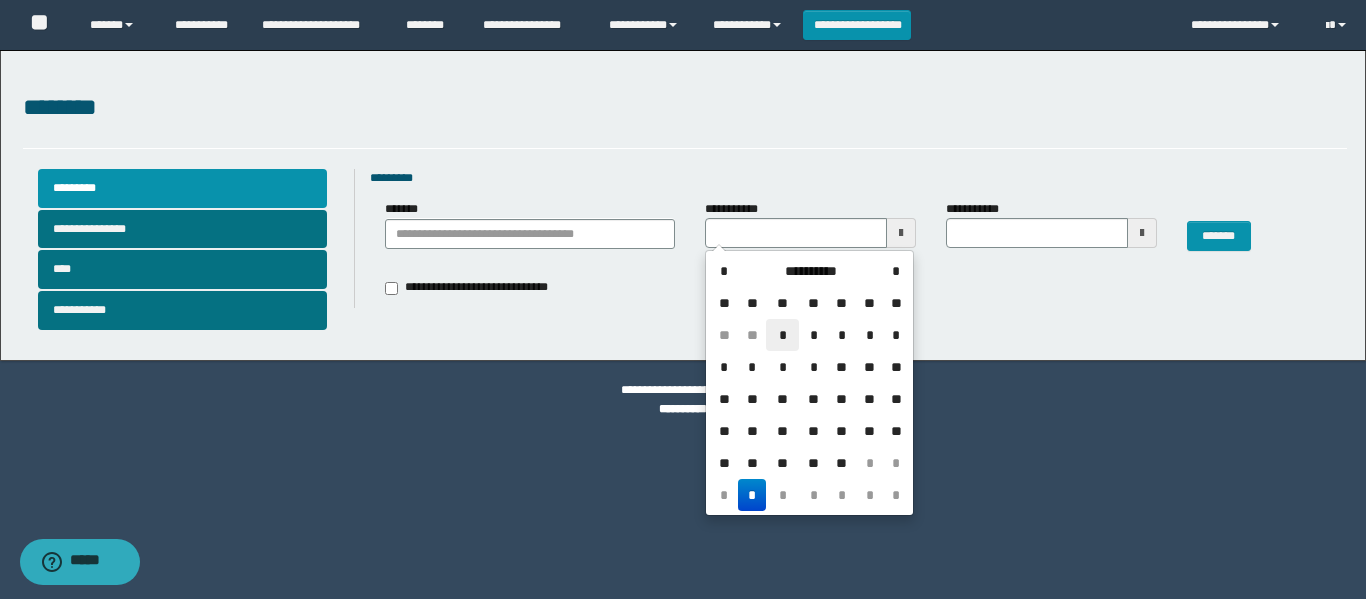 click on "*" at bounding box center [782, 335] 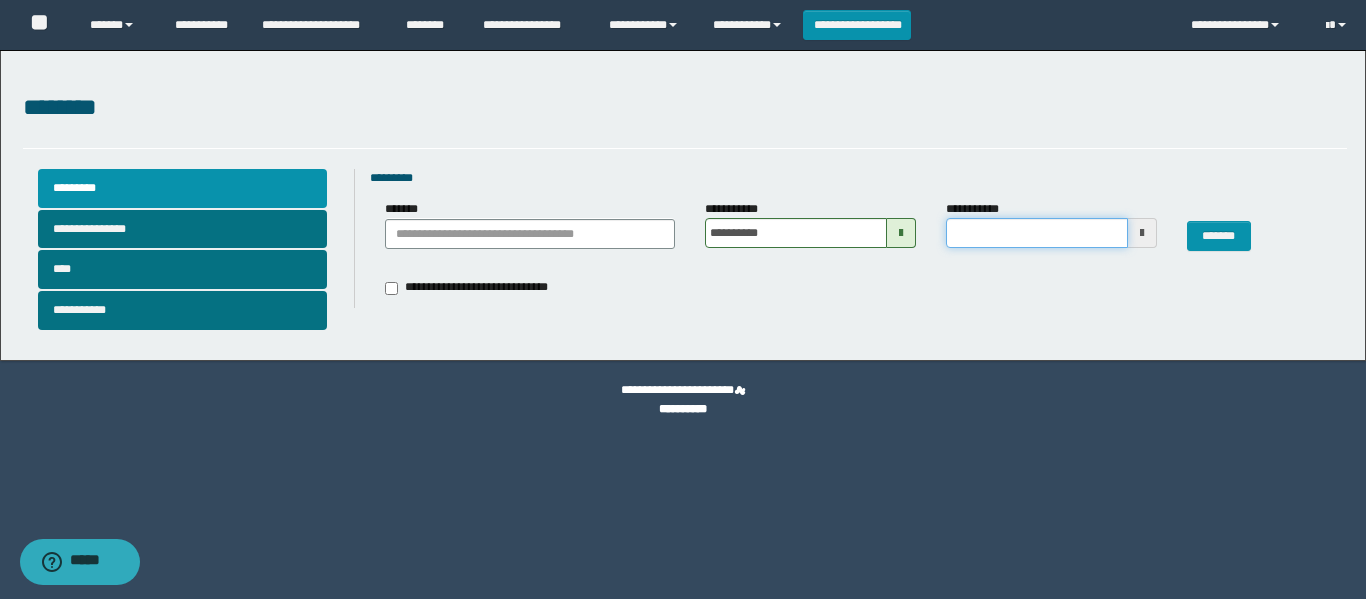 click on "**********" at bounding box center [1037, 233] 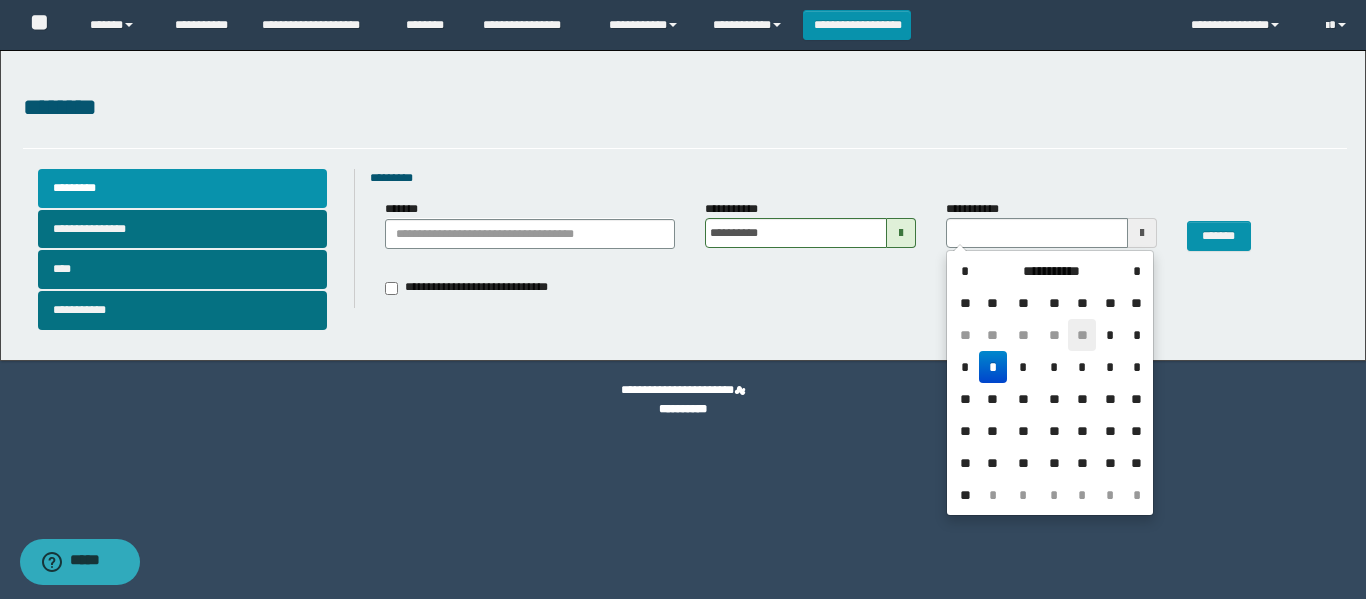 click on "**" at bounding box center [1082, 335] 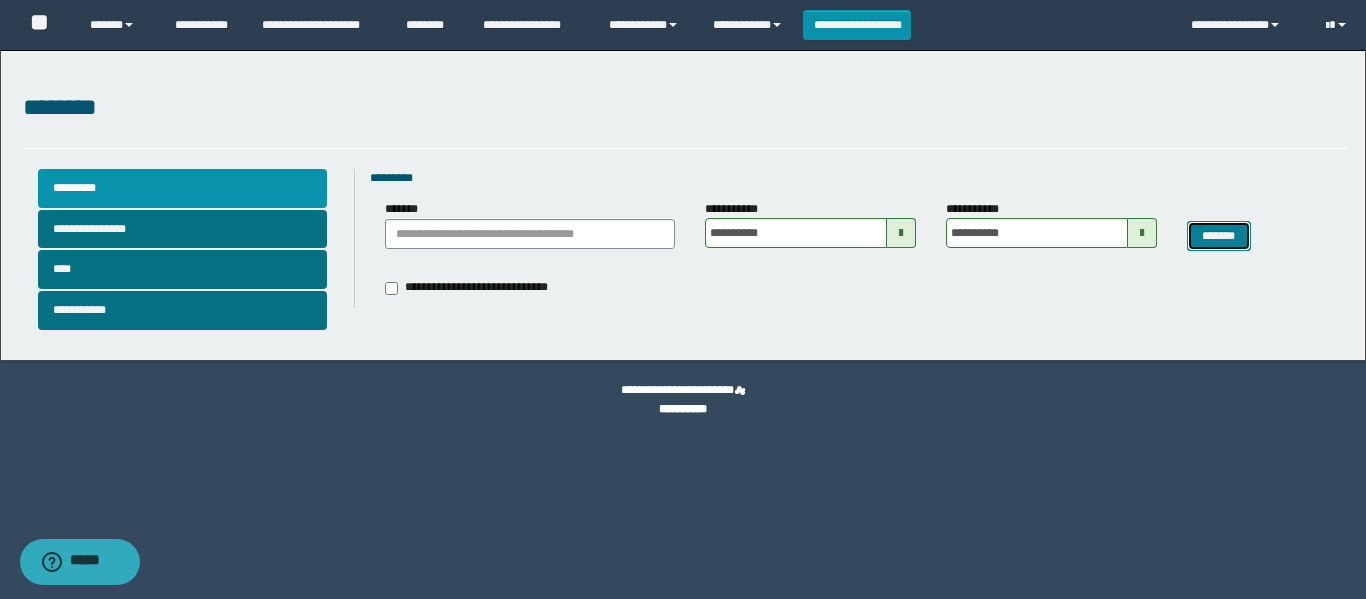 click on "*******" at bounding box center [1219, 236] 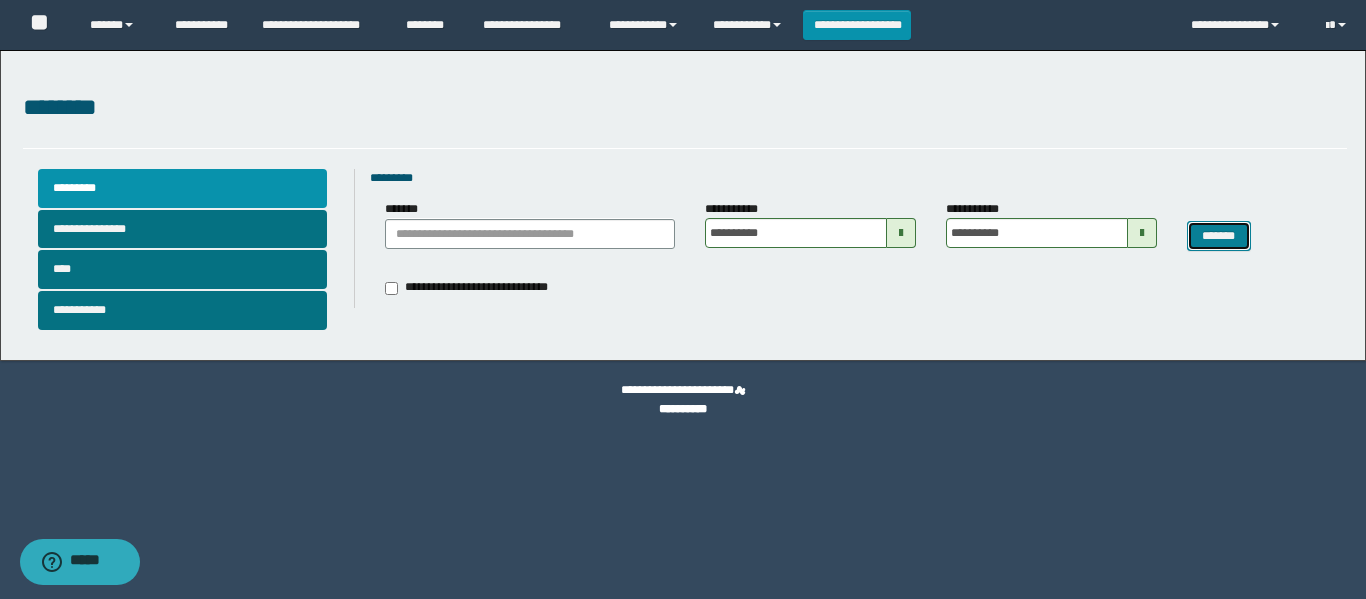 click on "*******" at bounding box center [1219, 236] 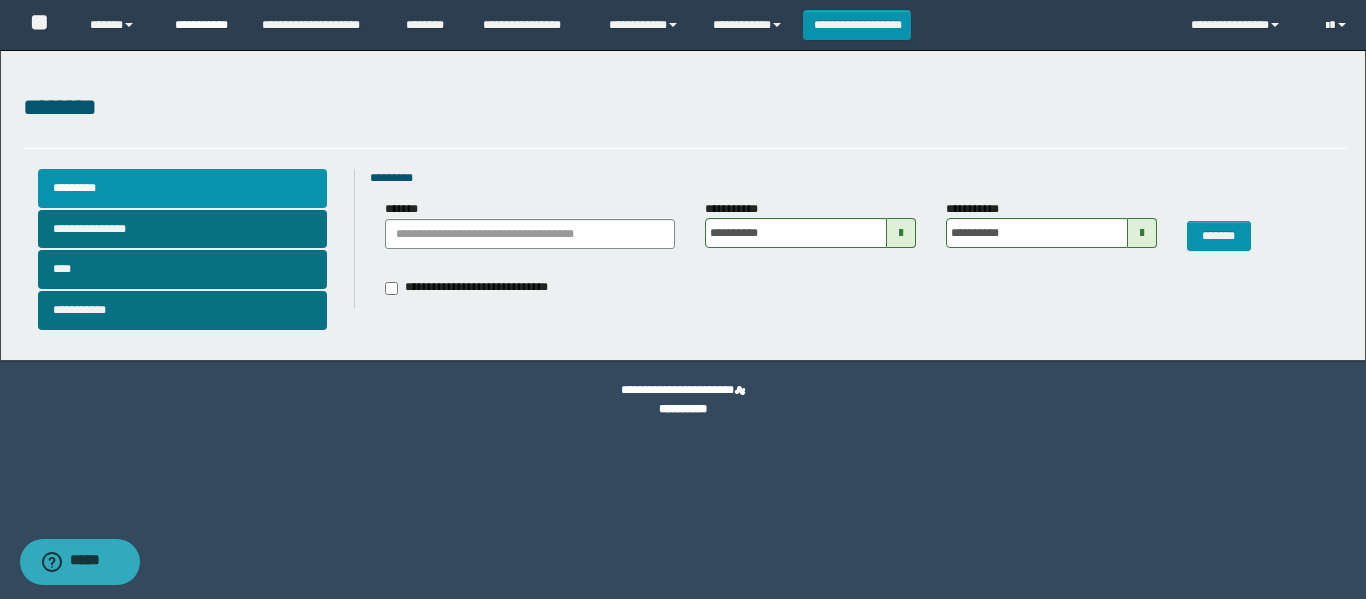 click on "**********" at bounding box center [203, 25] 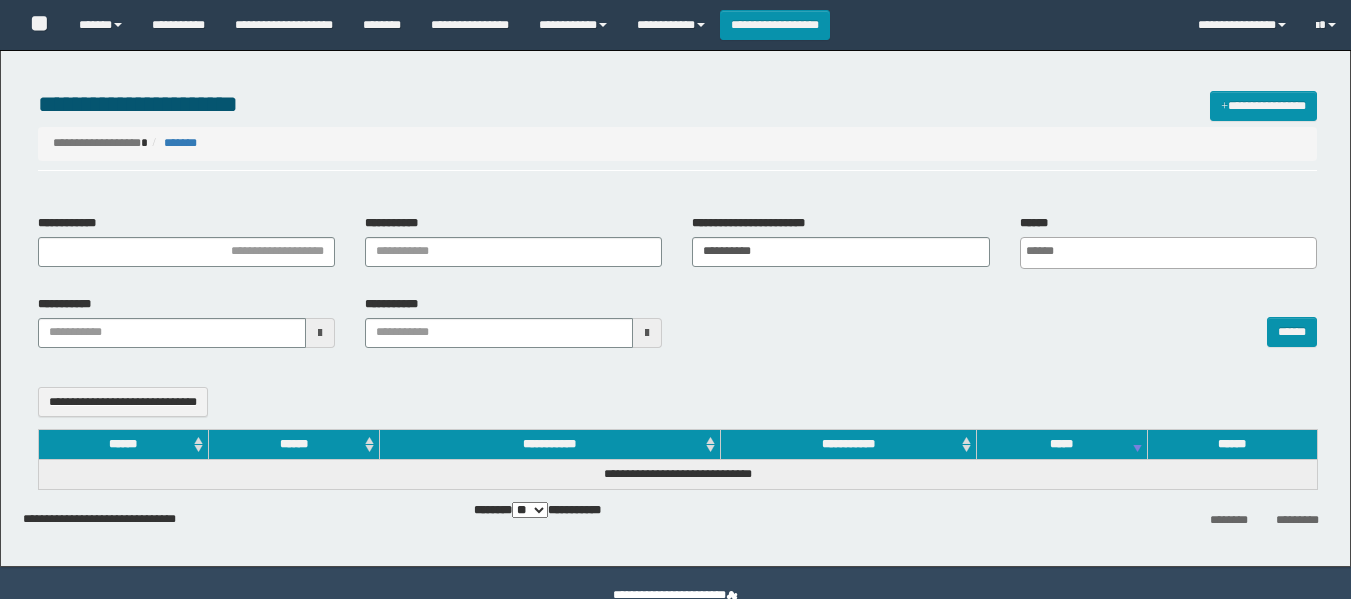 select 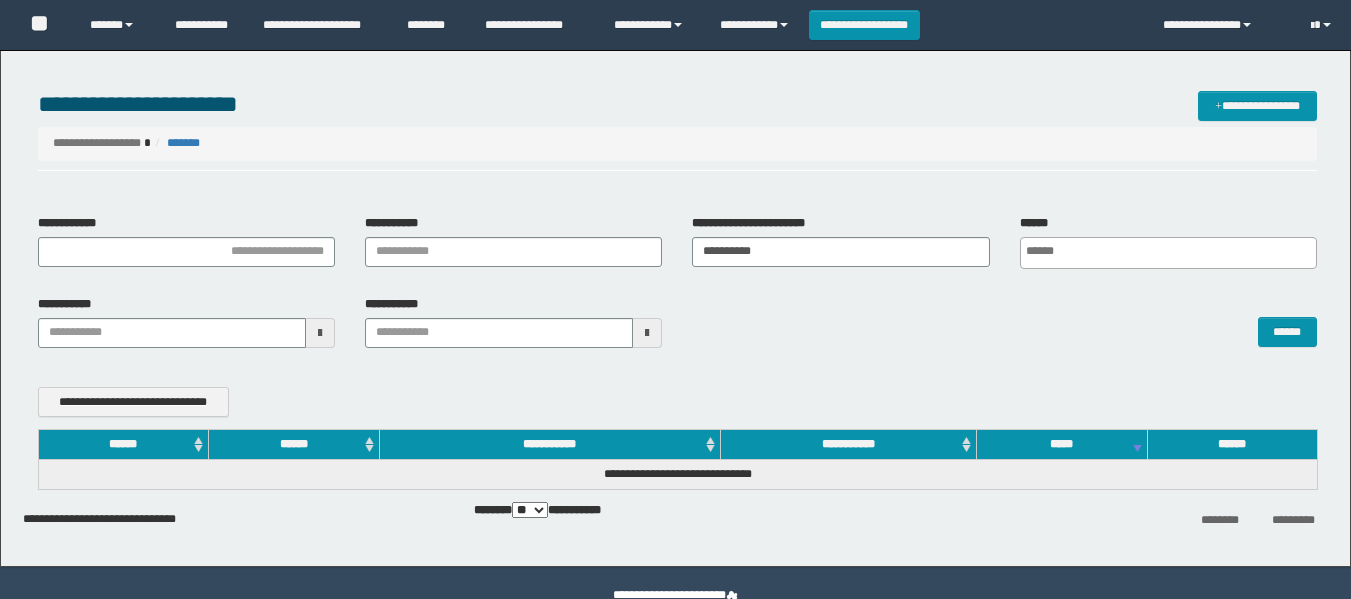 scroll, scrollTop: 0, scrollLeft: 0, axis: both 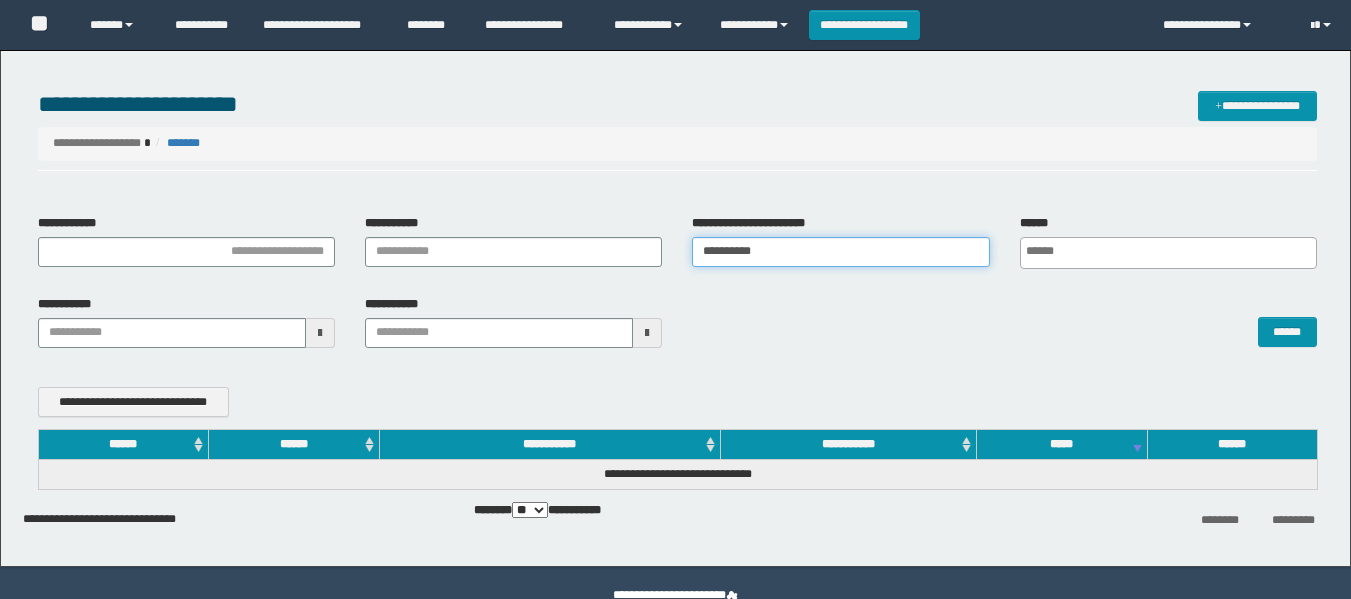 drag, startPoint x: 734, startPoint y: 280, endPoint x: 530, endPoint y: 324, distance: 208.69116 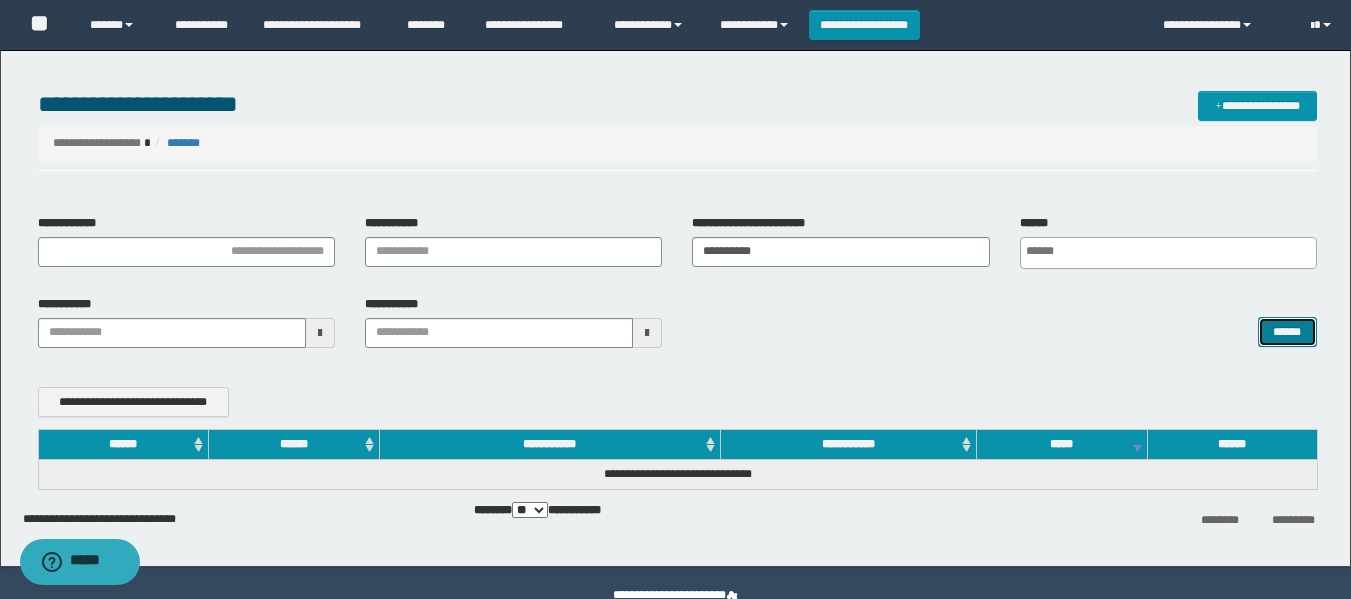 click on "******" at bounding box center (1287, 332) 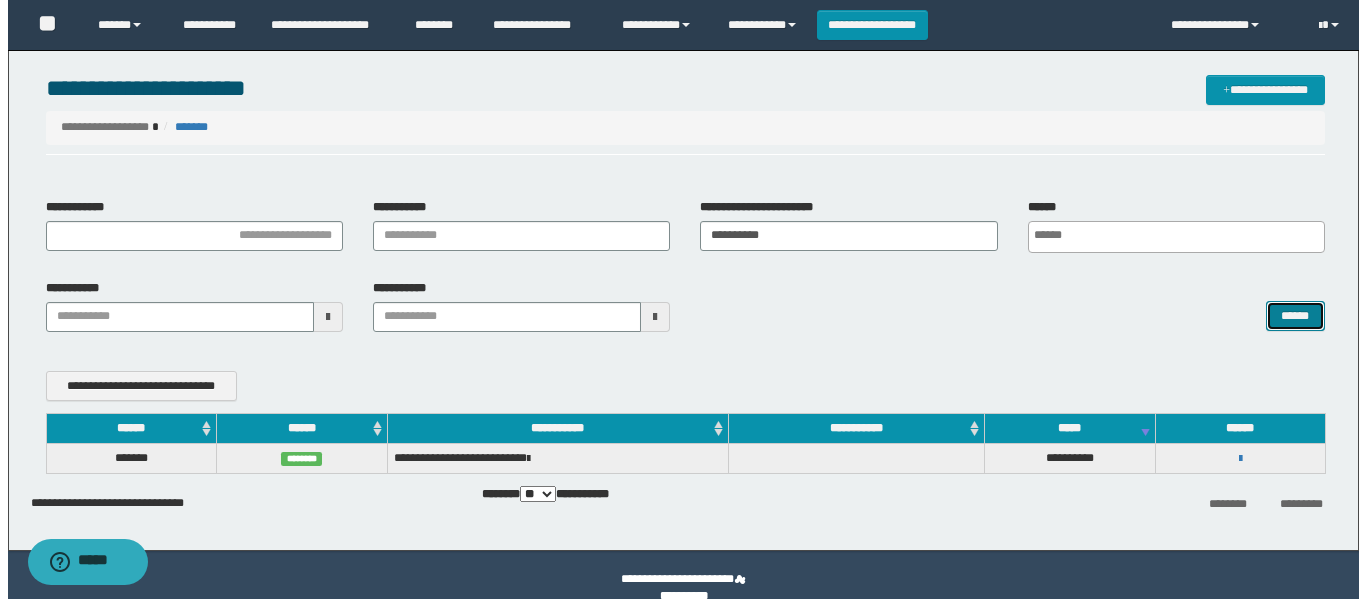 scroll, scrollTop: 43, scrollLeft: 0, axis: vertical 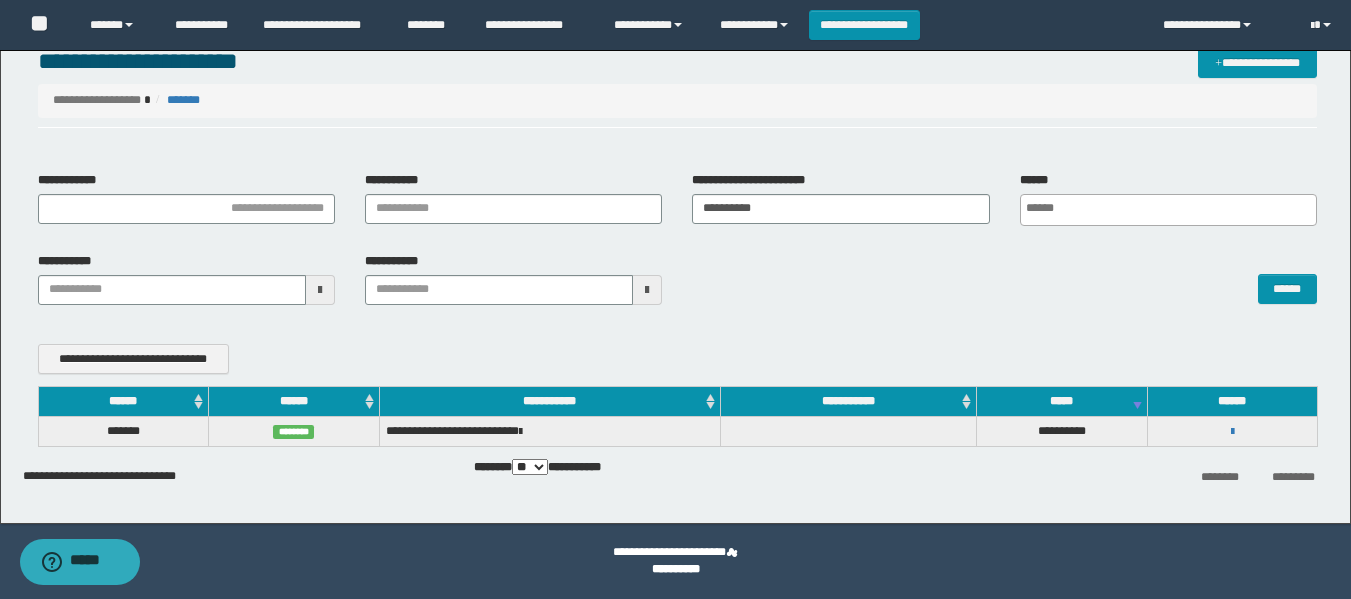 click on "**********" at bounding box center [1232, 431] 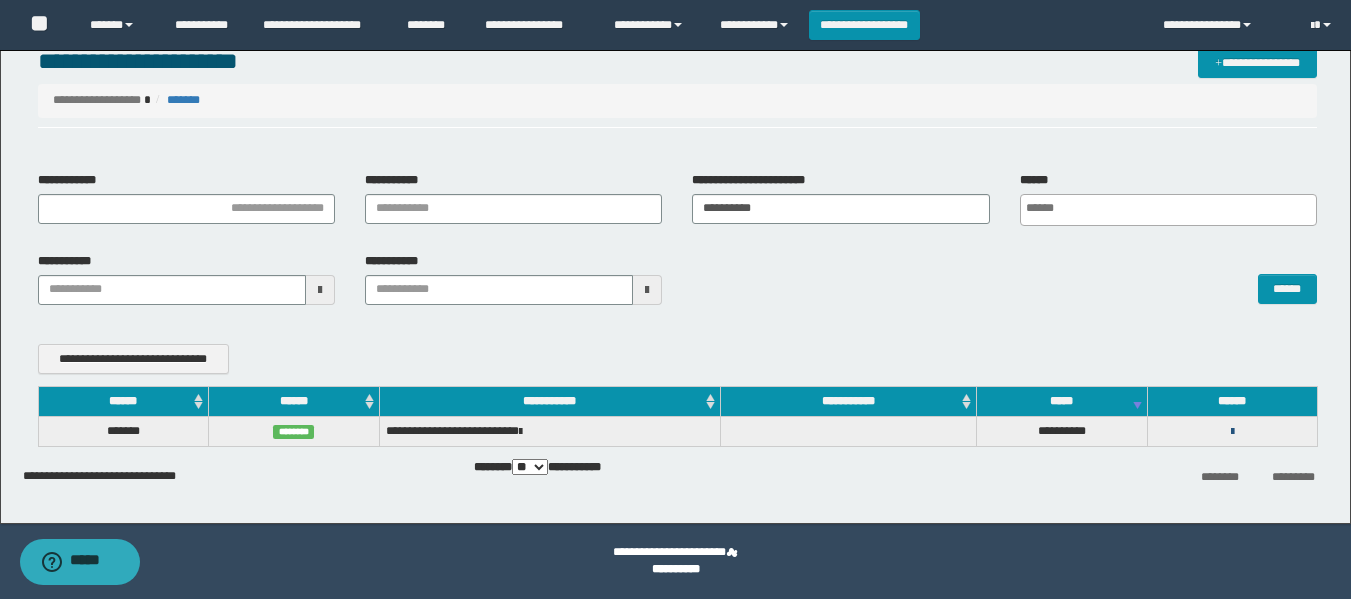 click at bounding box center (1232, 432) 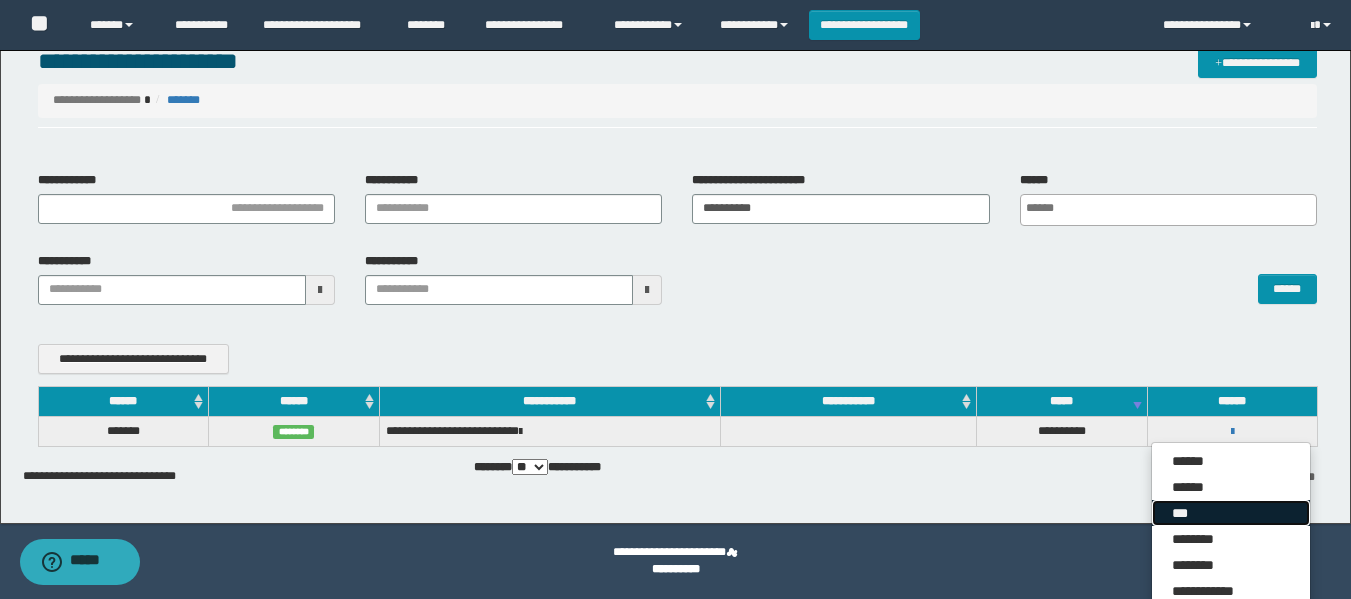 click on "***" at bounding box center (1231, 513) 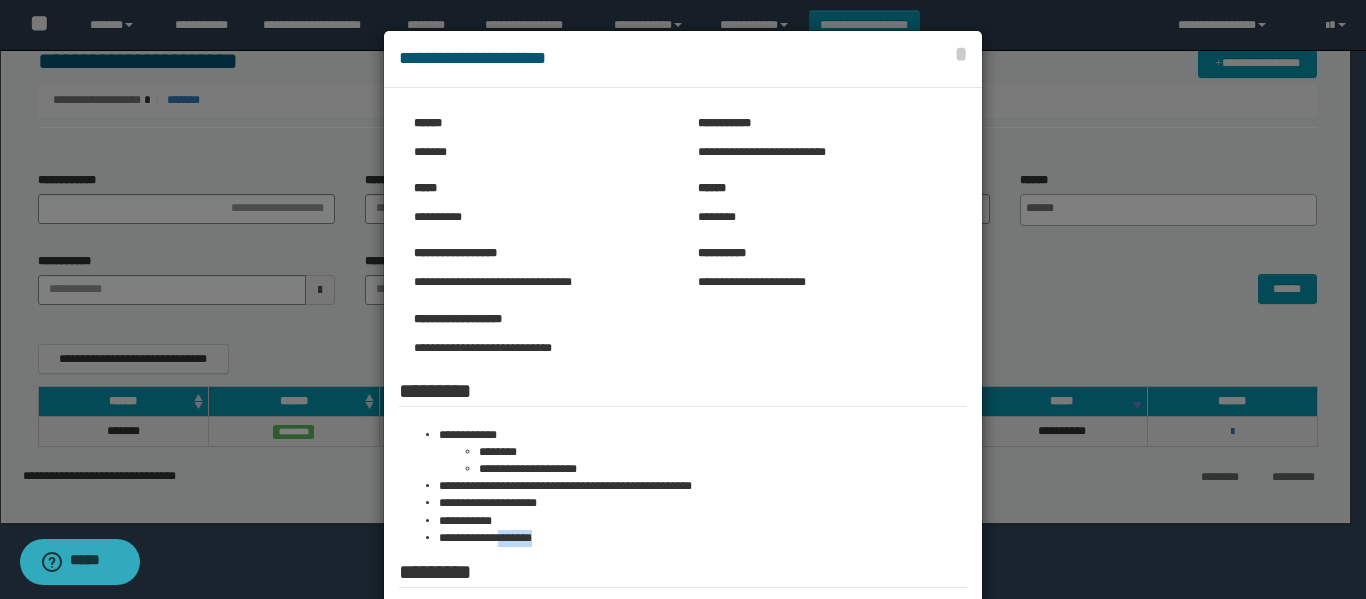 drag, startPoint x: 501, startPoint y: 540, endPoint x: 585, endPoint y: 544, distance: 84.095184 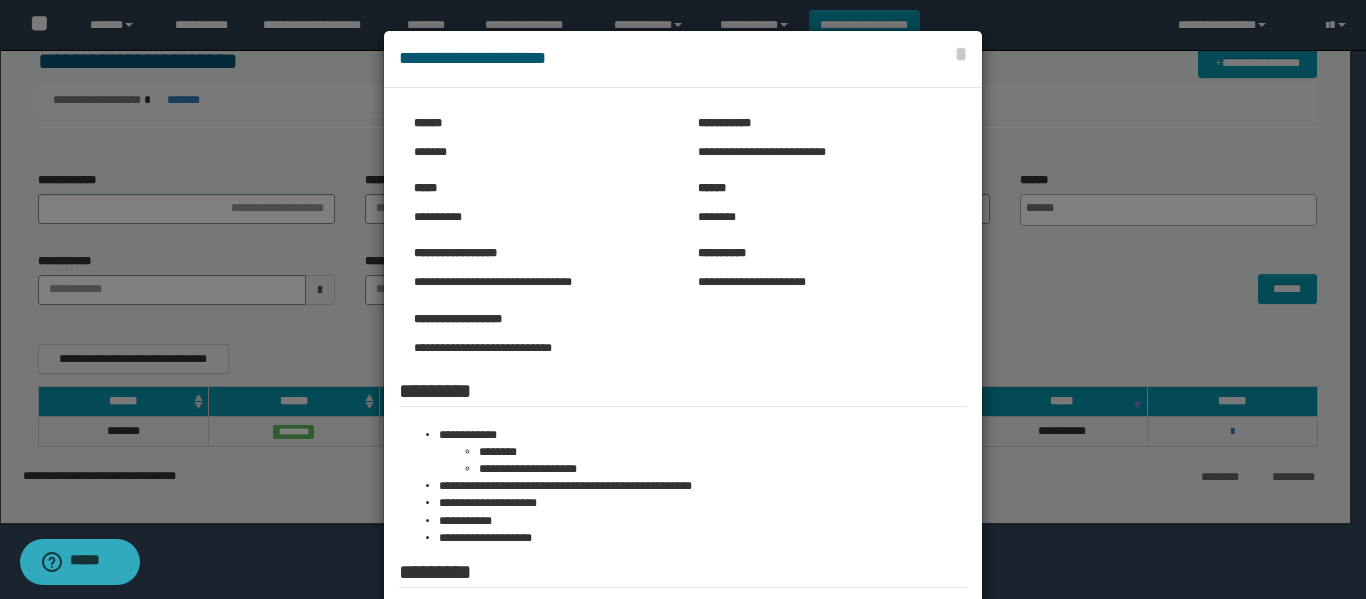 drag, startPoint x: 1073, startPoint y: 248, endPoint x: 922, endPoint y: 252, distance: 151.05296 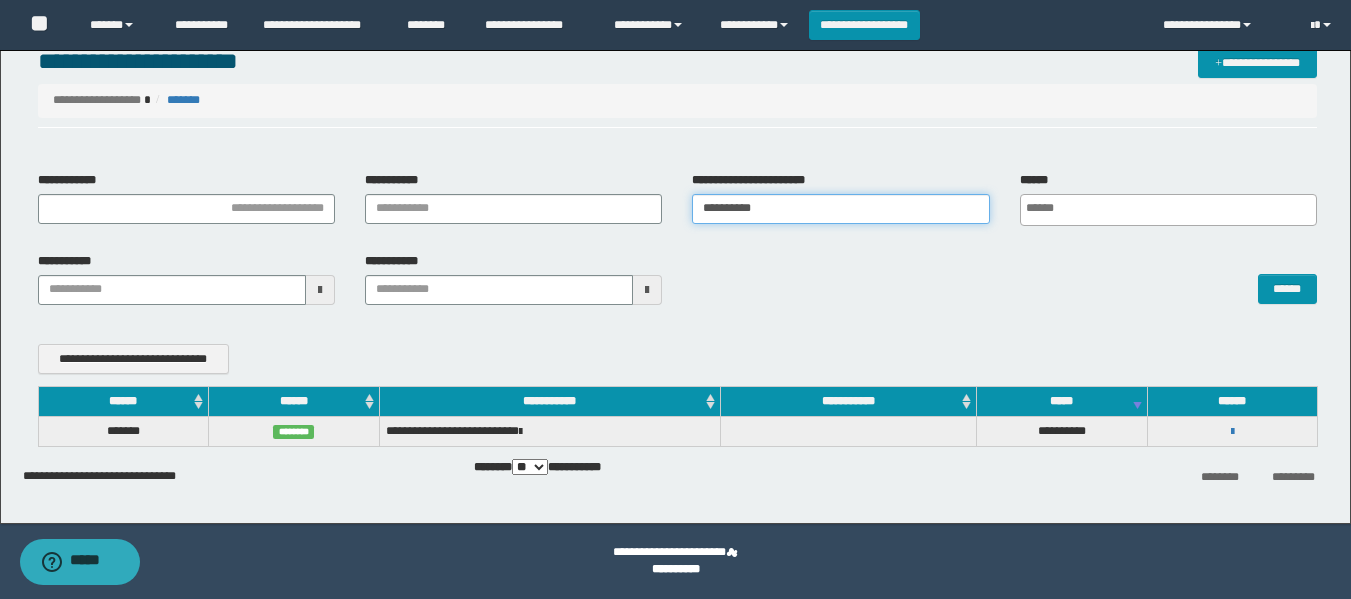 drag, startPoint x: 862, startPoint y: 213, endPoint x: 618, endPoint y: 236, distance: 245.08162 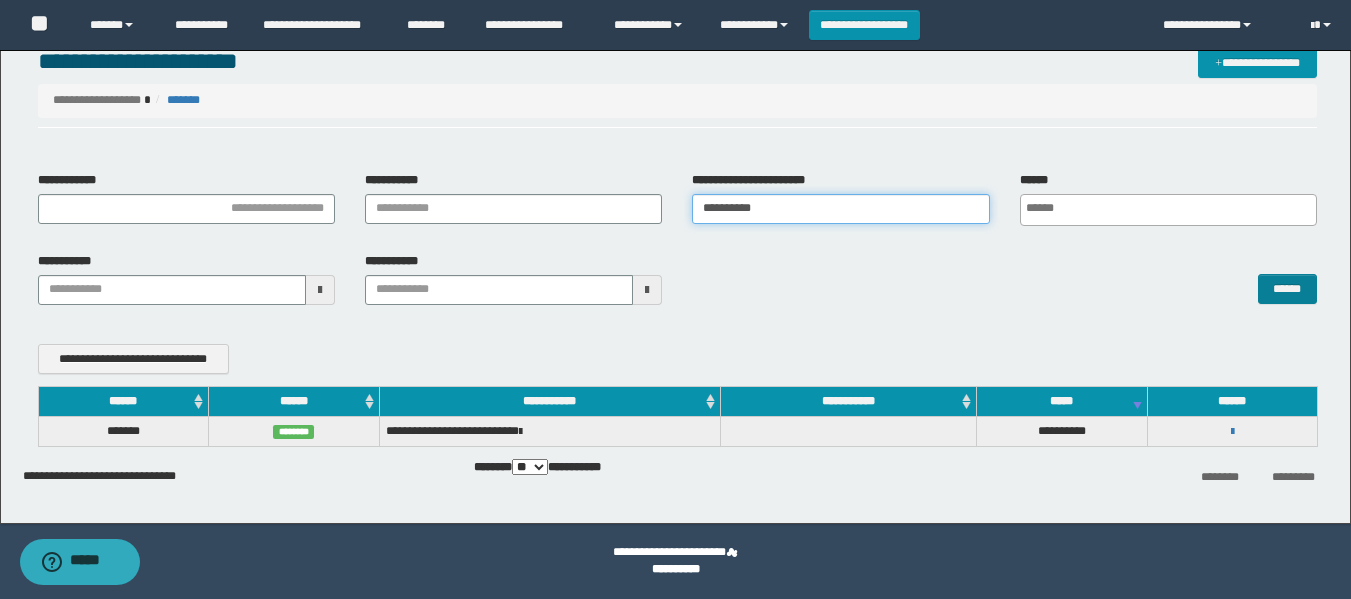 paste 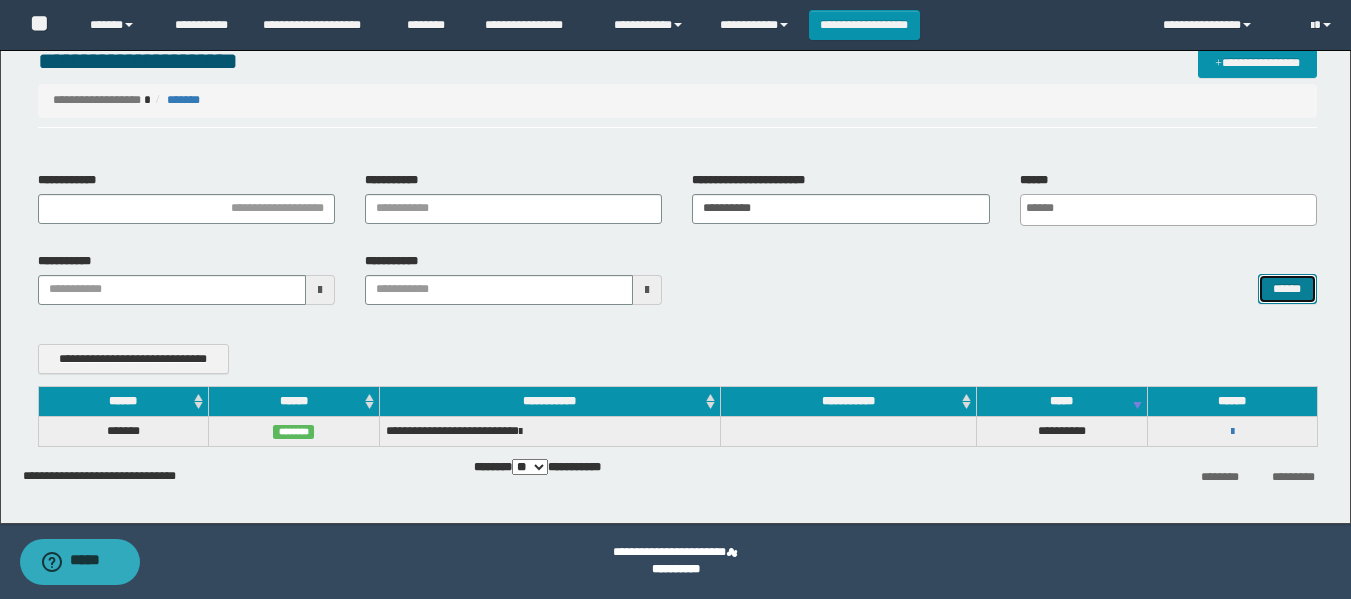 click on "******" at bounding box center (1287, 289) 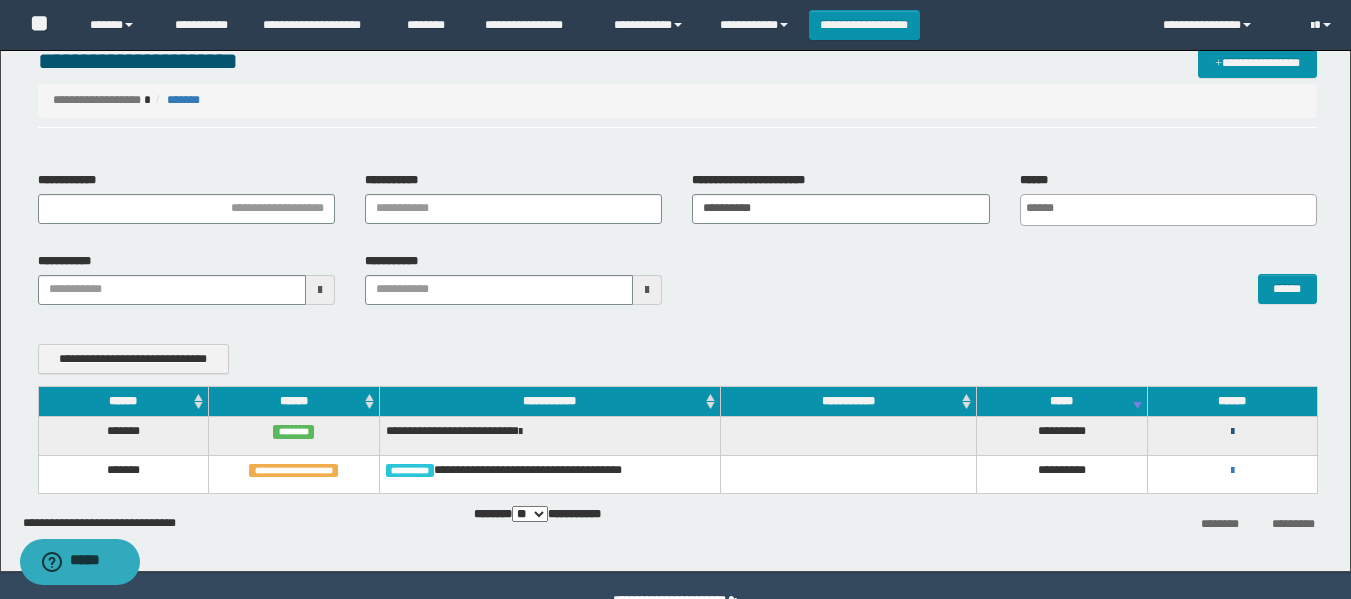 click at bounding box center (1232, 432) 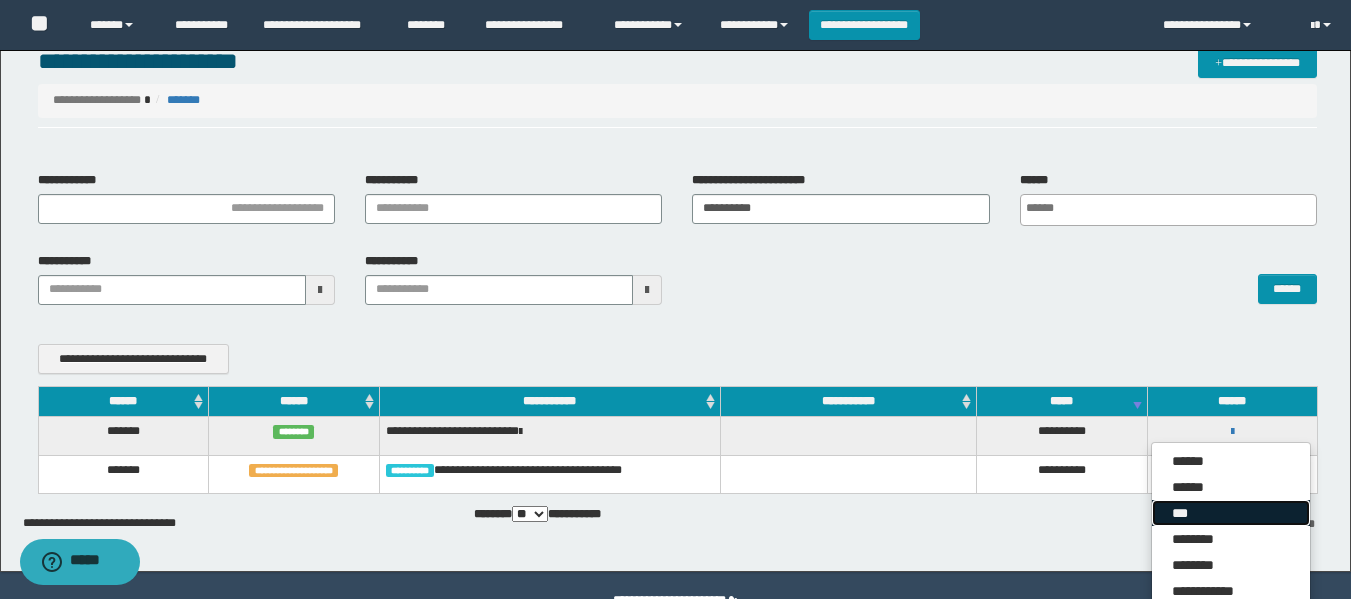 click on "***" at bounding box center (1231, 513) 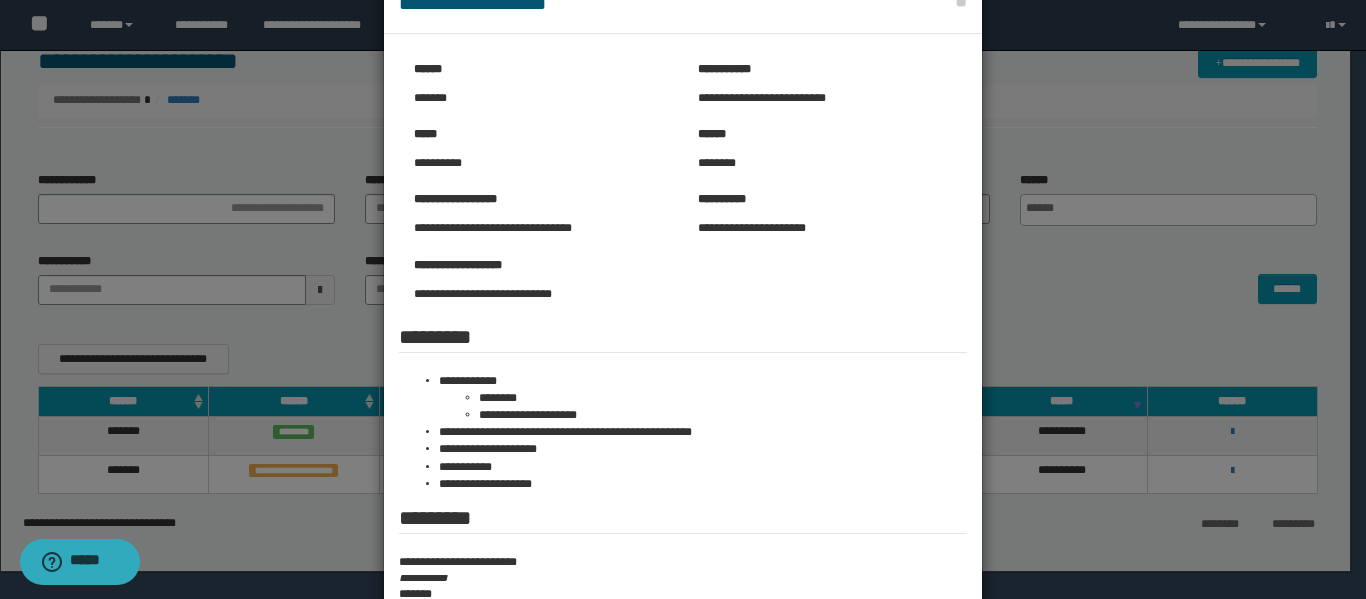 scroll, scrollTop: 100, scrollLeft: 0, axis: vertical 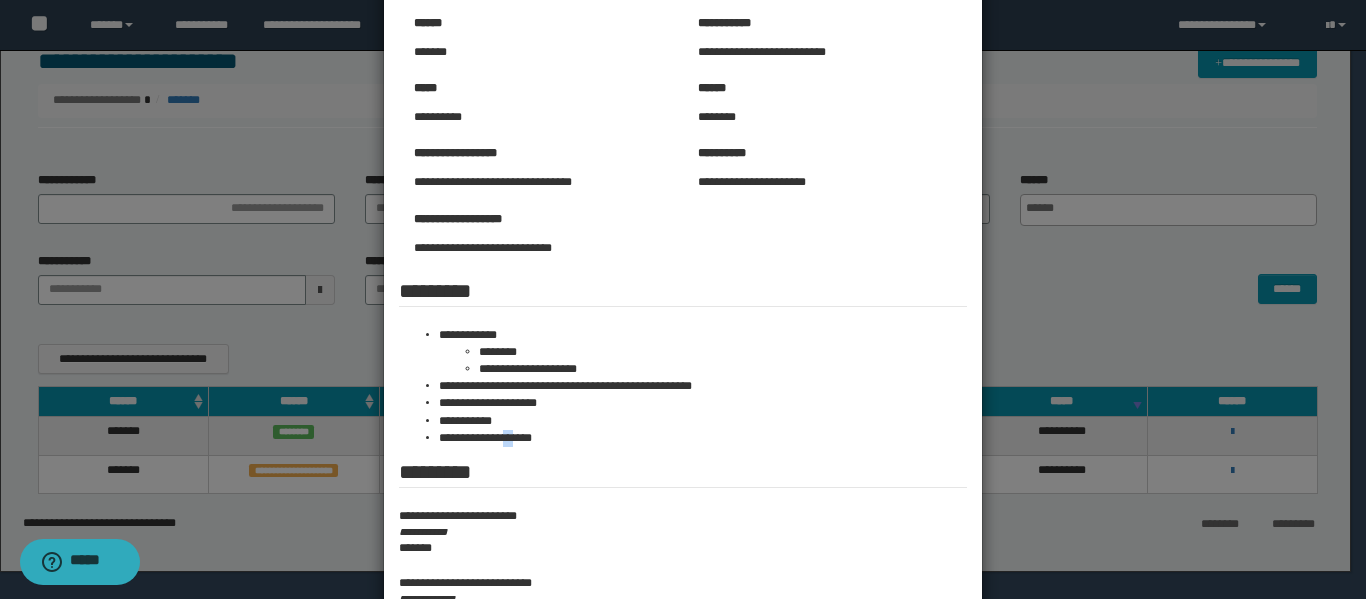 click on "**********" at bounding box center (703, 438) 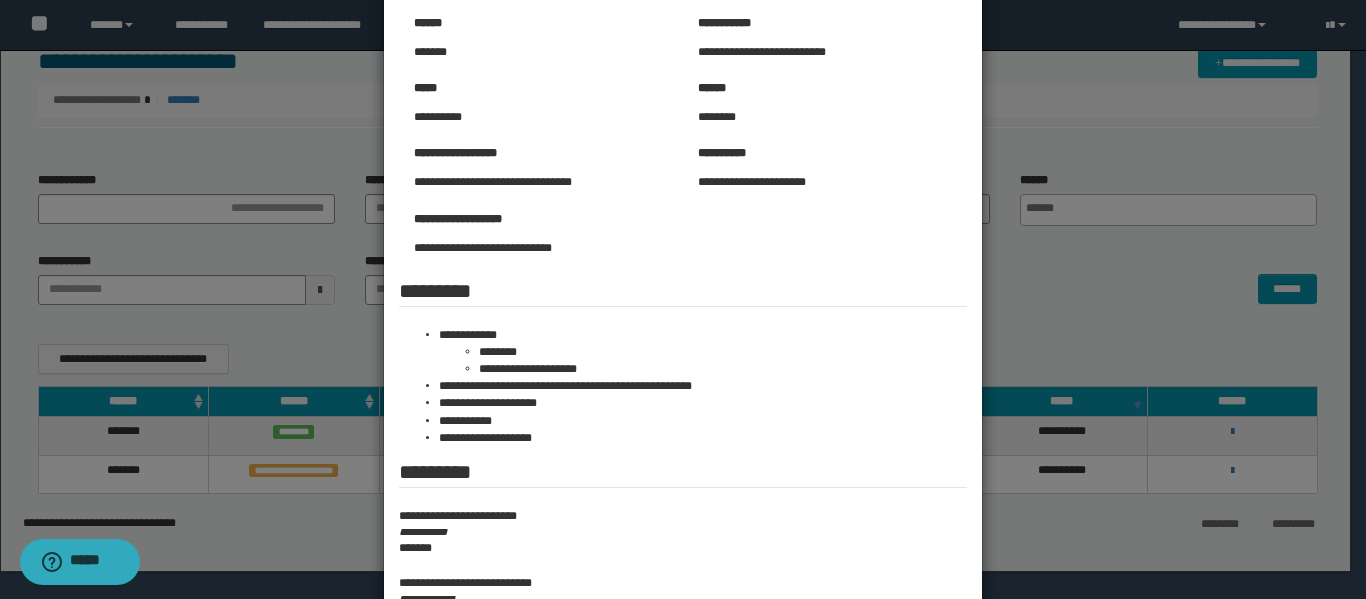 drag, startPoint x: 1073, startPoint y: 203, endPoint x: 1027, endPoint y: 218, distance: 48.38388 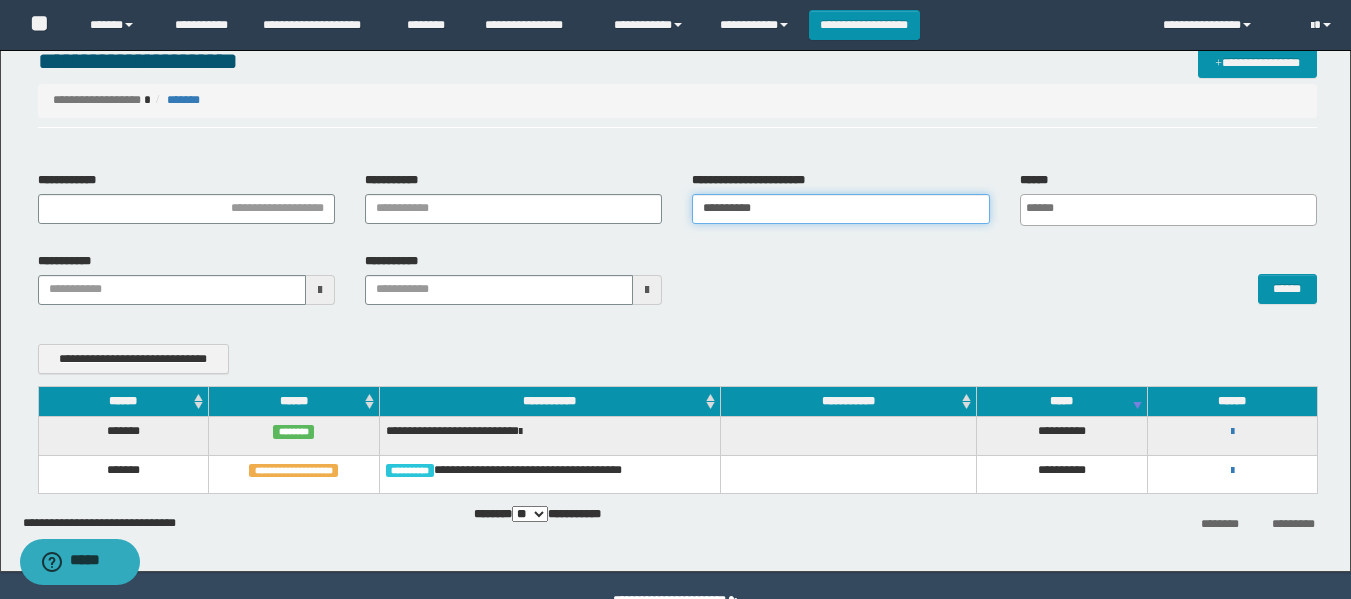 drag, startPoint x: 915, startPoint y: 225, endPoint x: 468, endPoint y: 341, distance: 461.80624 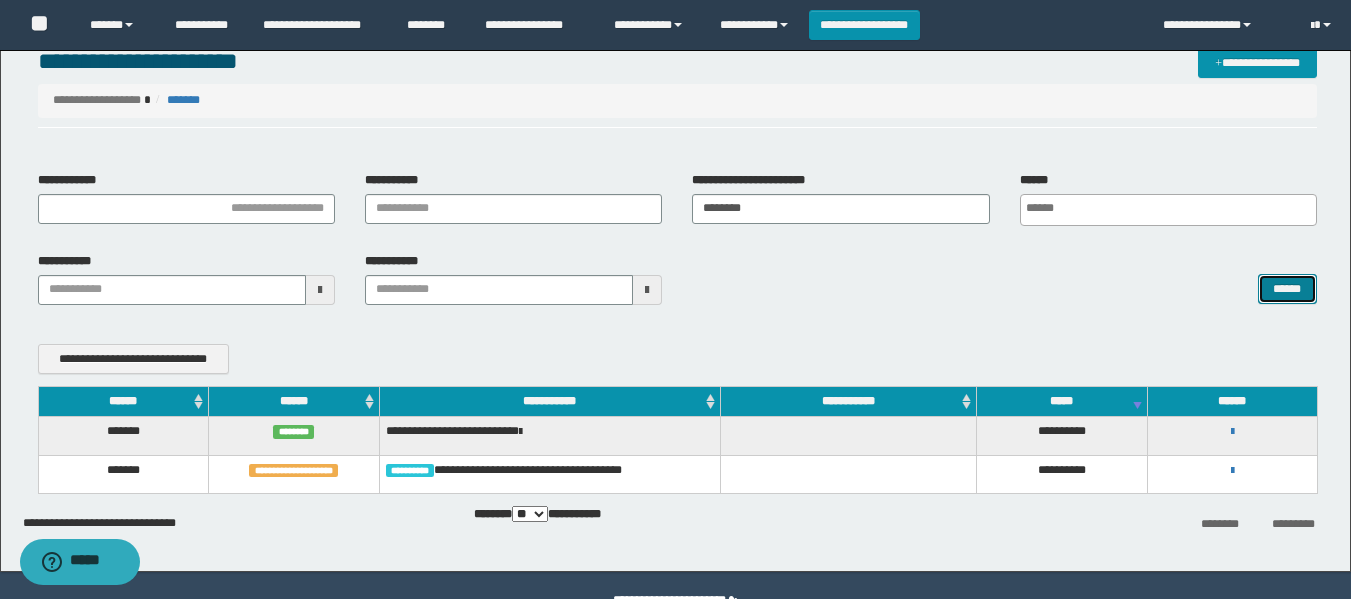 click on "******" at bounding box center (1287, 289) 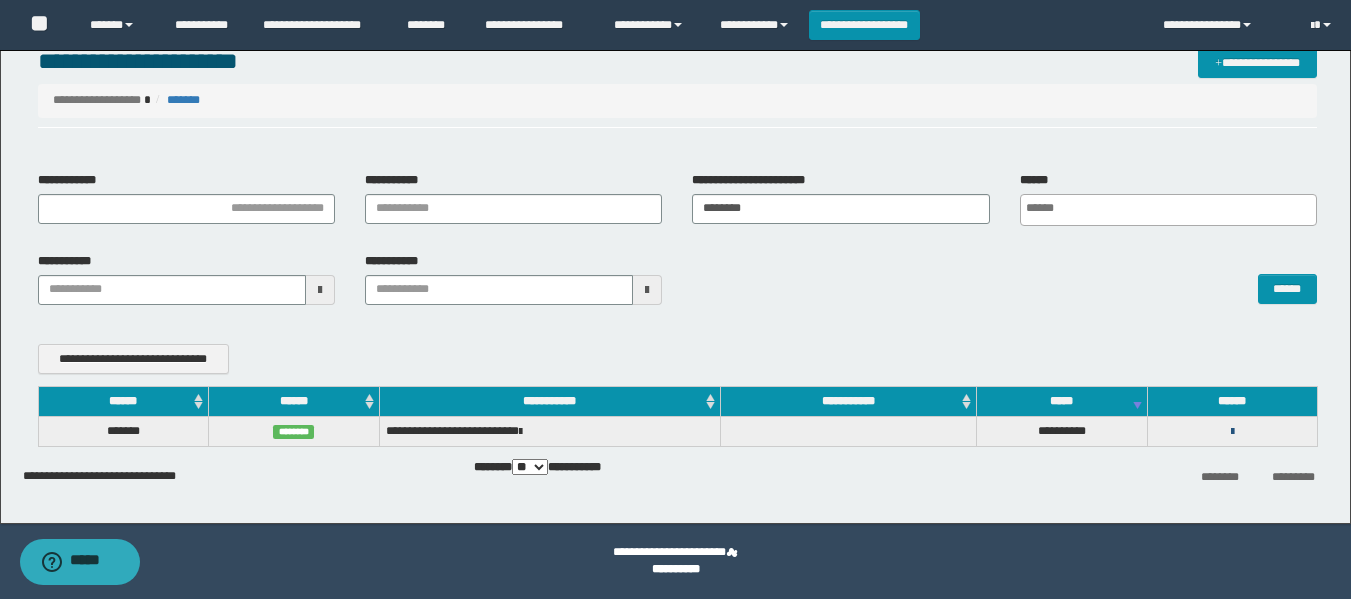 click at bounding box center (1232, 432) 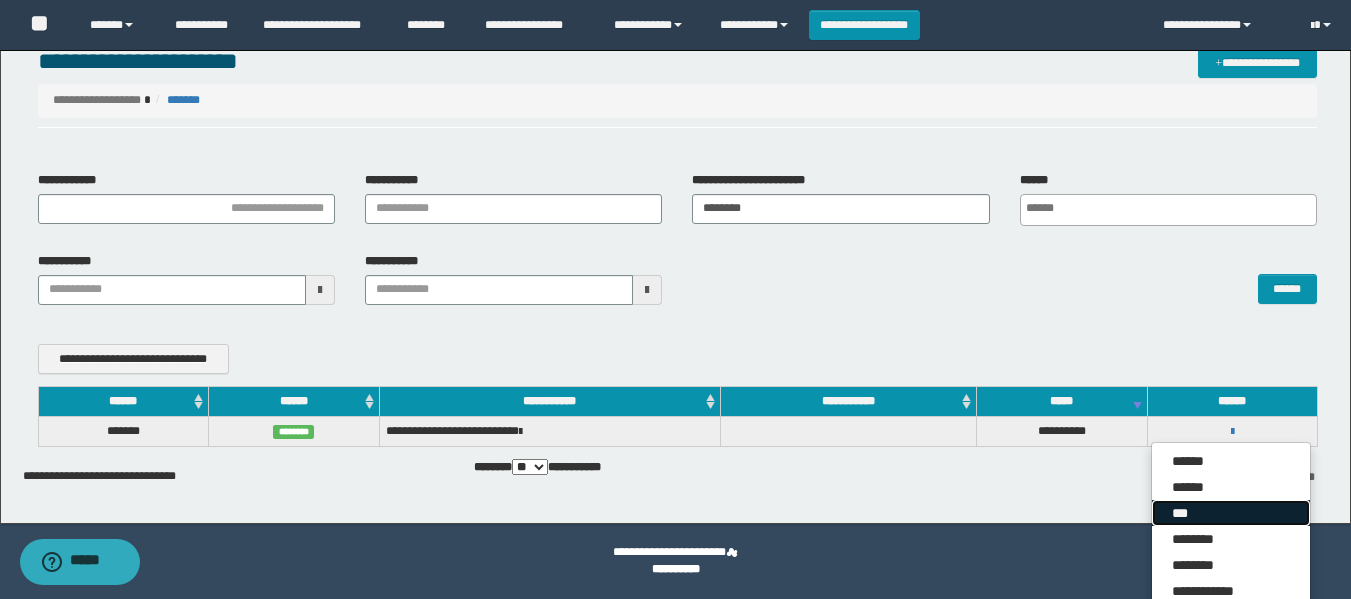 click on "***" at bounding box center [1231, 513] 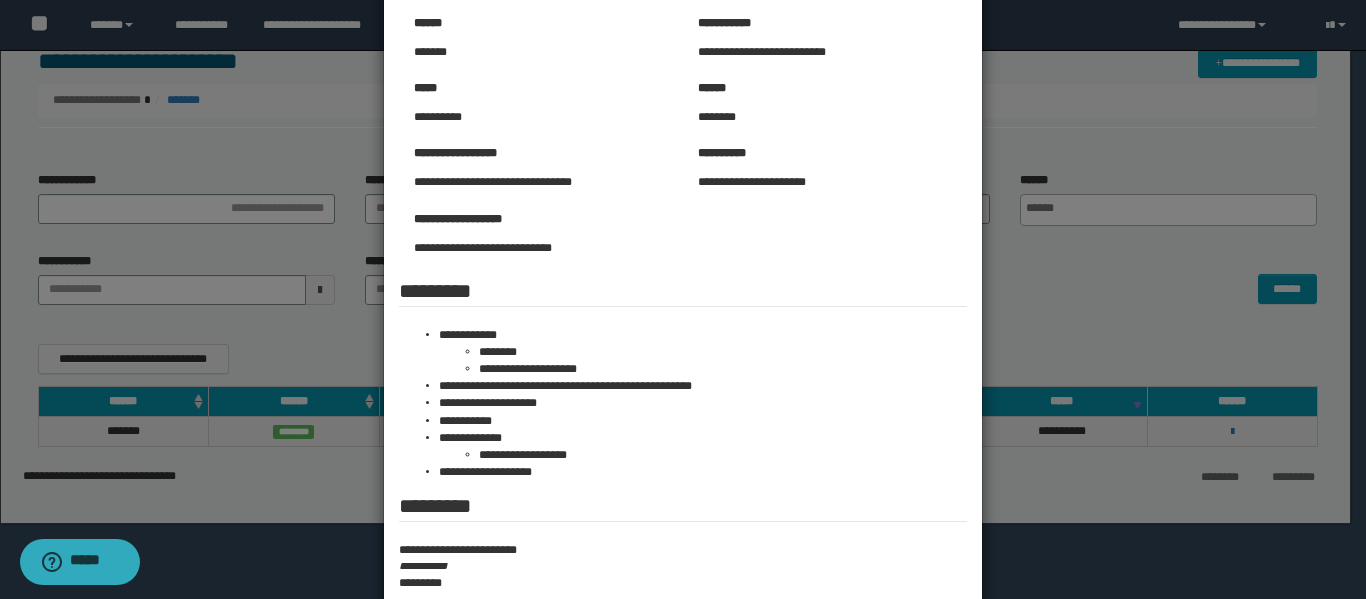 scroll, scrollTop: 0, scrollLeft: 0, axis: both 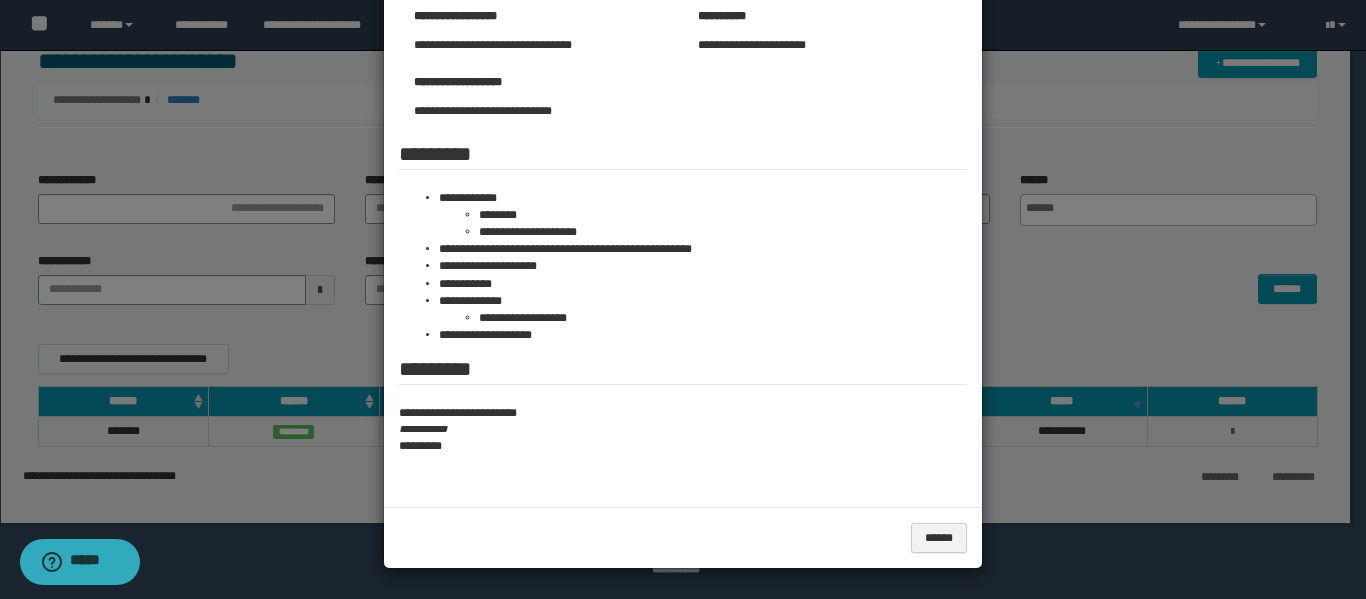 click at bounding box center [683, 181] 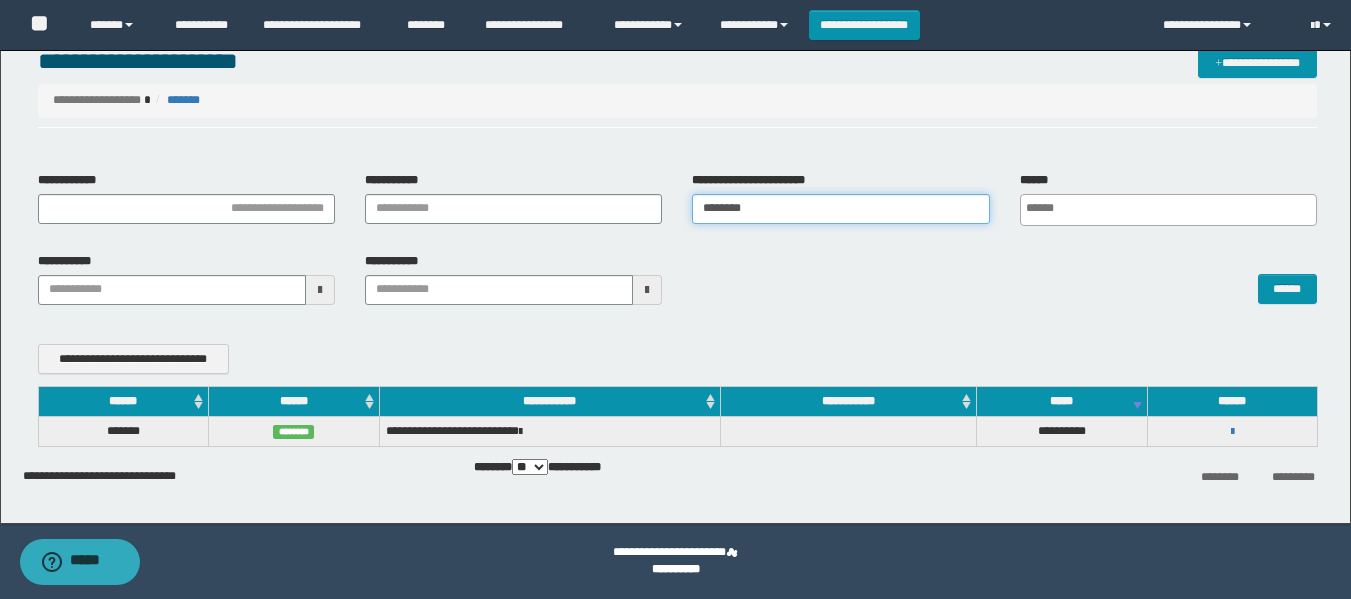 drag, startPoint x: 797, startPoint y: 220, endPoint x: 435, endPoint y: 344, distance: 382.64865 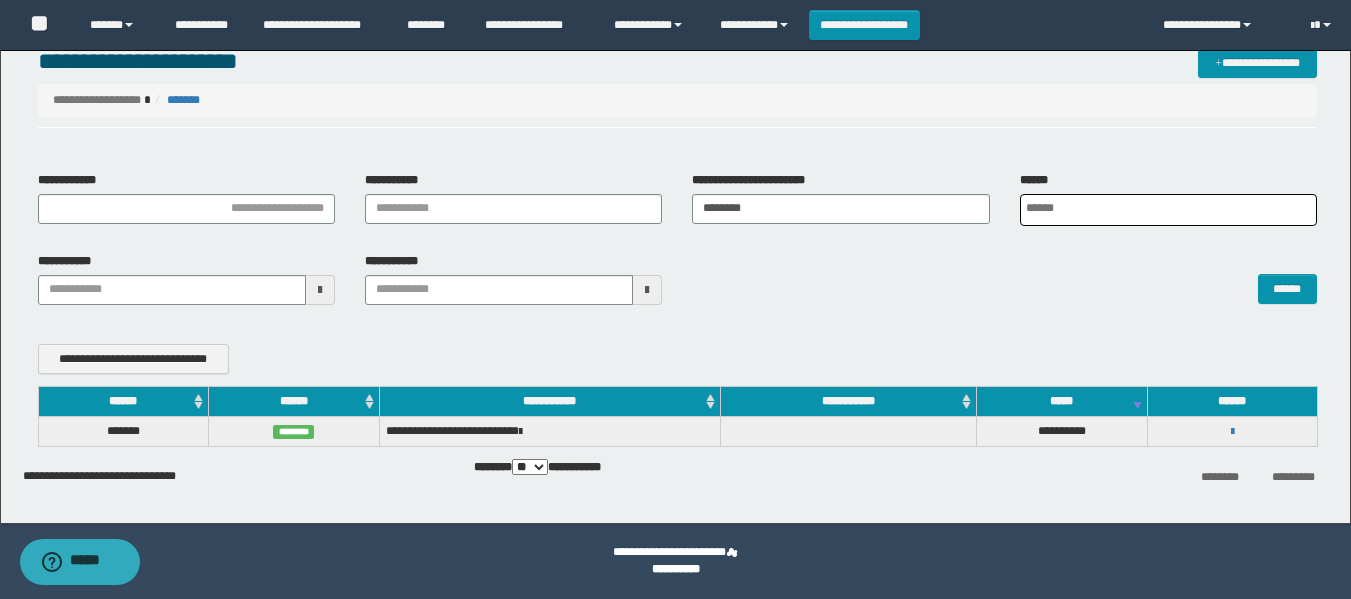 scroll, scrollTop: 0, scrollLeft: 5, axis: horizontal 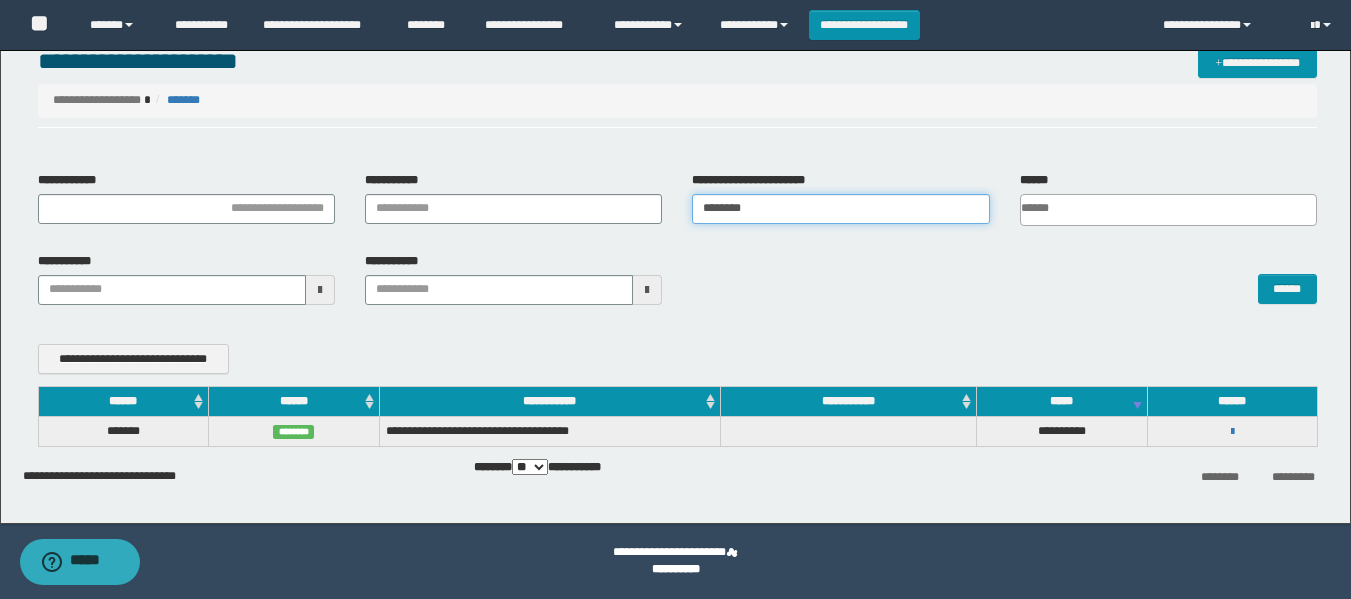 drag, startPoint x: 764, startPoint y: 213, endPoint x: 710, endPoint y: 241, distance: 60.827625 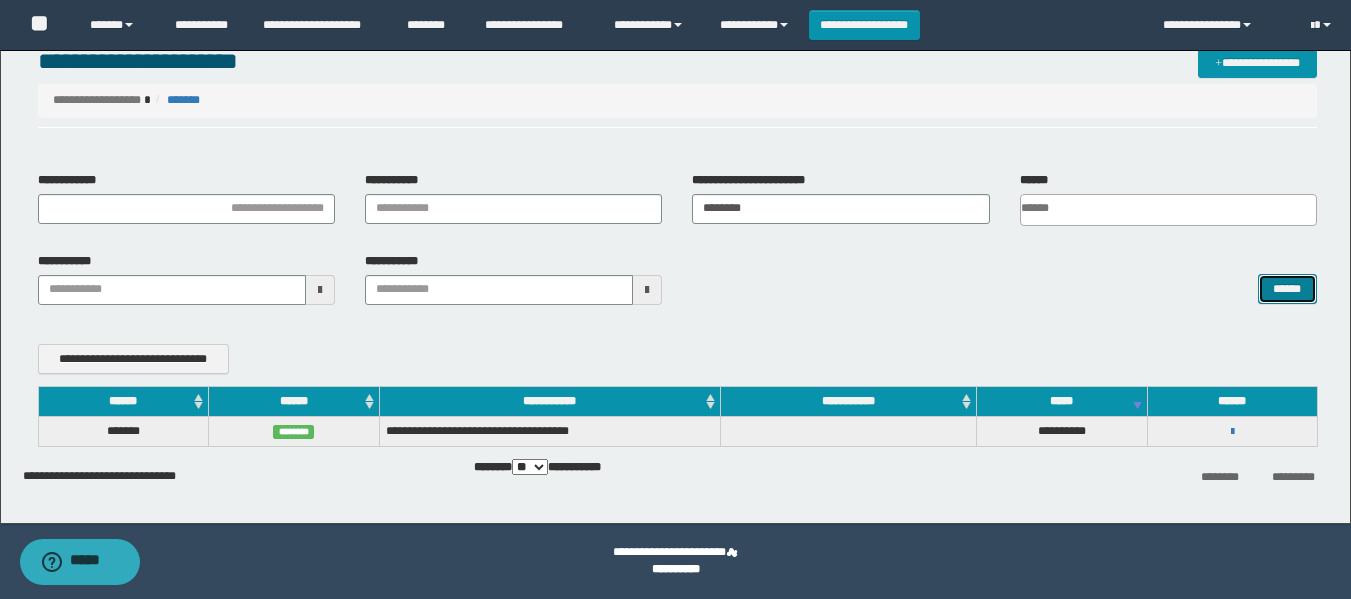 click on "******" at bounding box center (1287, 289) 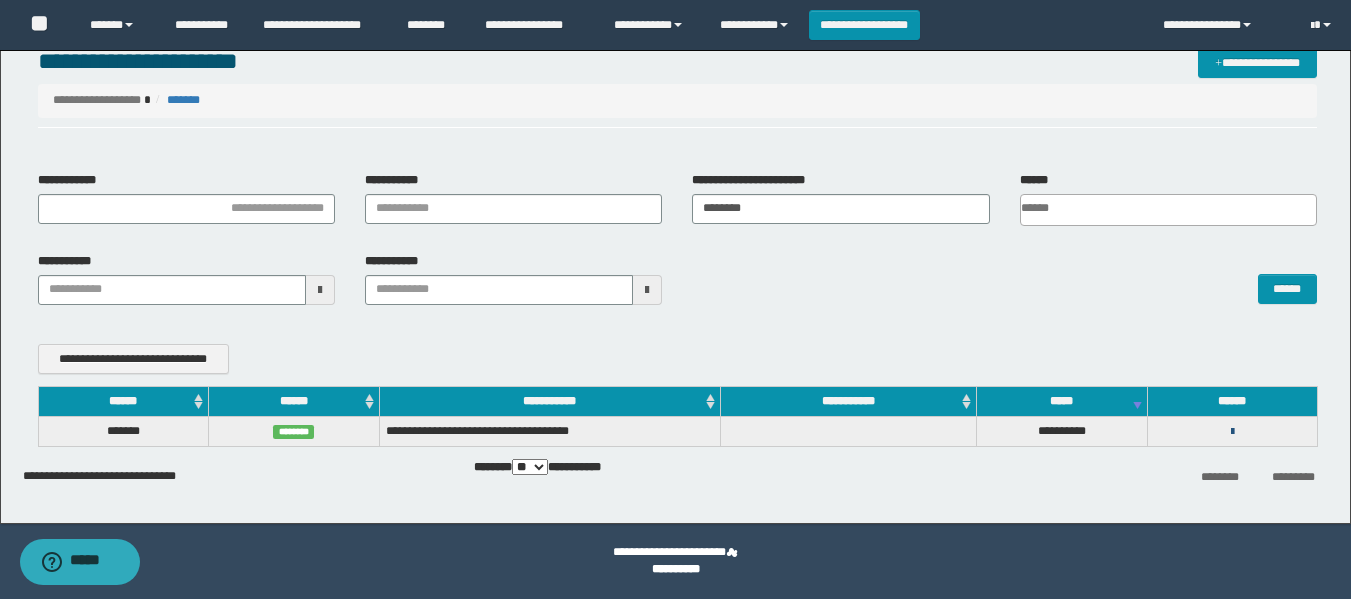 click at bounding box center [1232, 432] 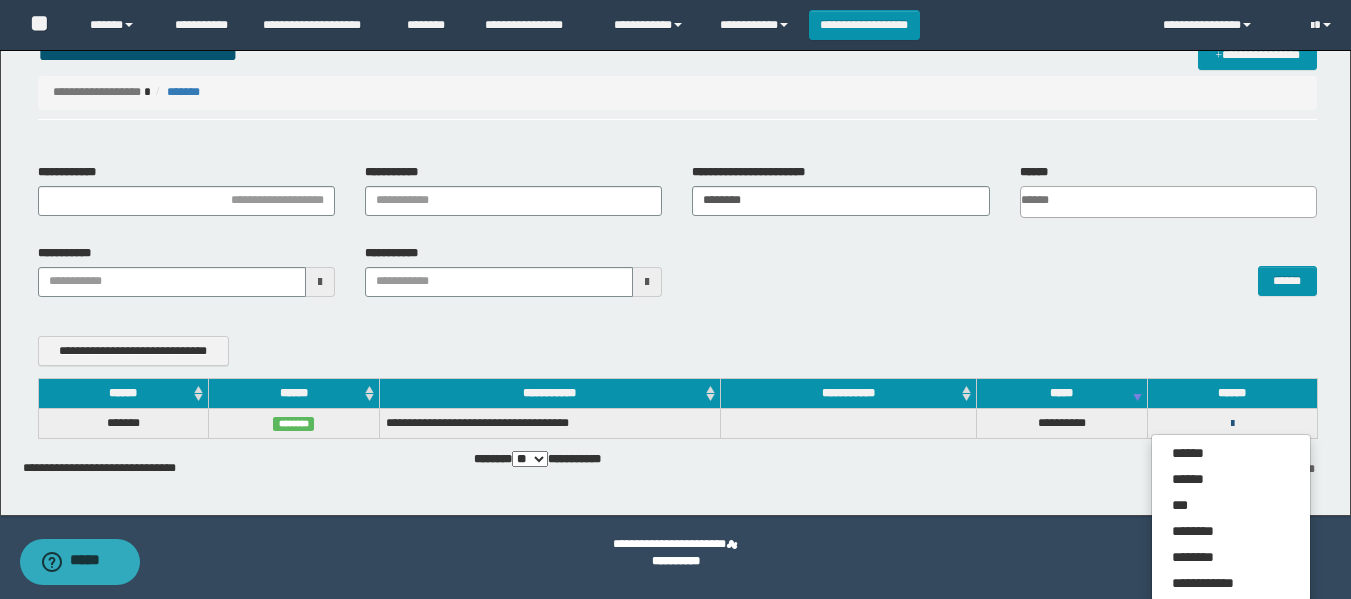 scroll, scrollTop: 54, scrollLeft: 0, axis: vertical 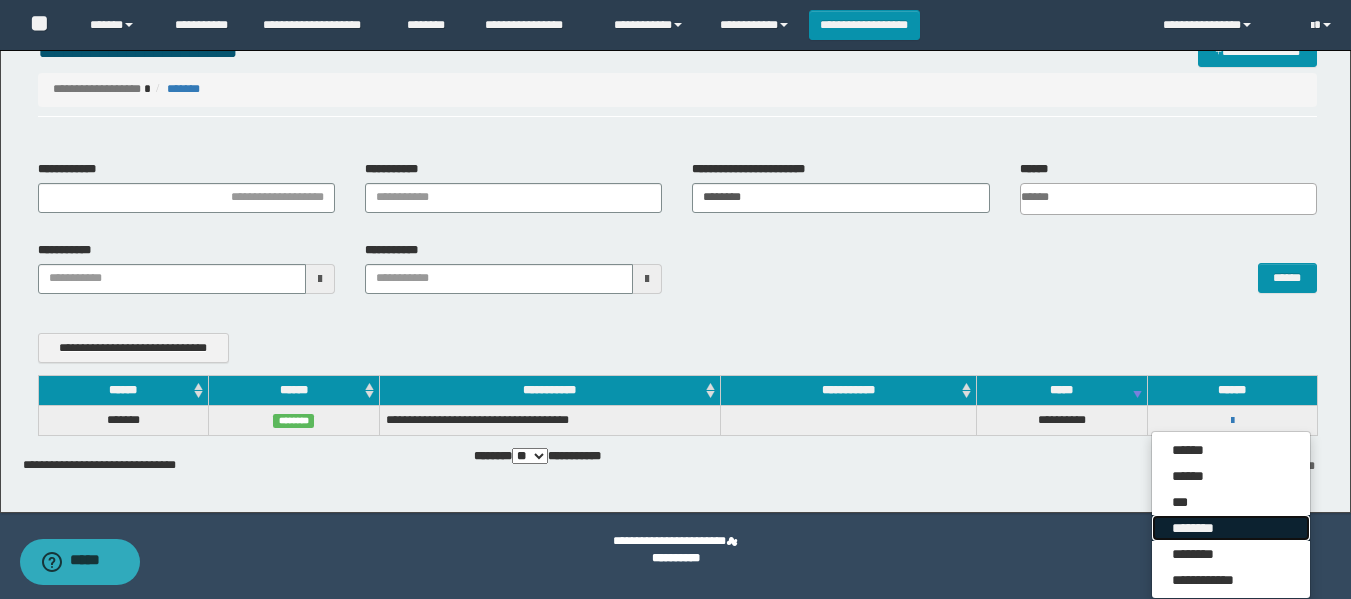click on "********" at bounding box center (1231, 528) 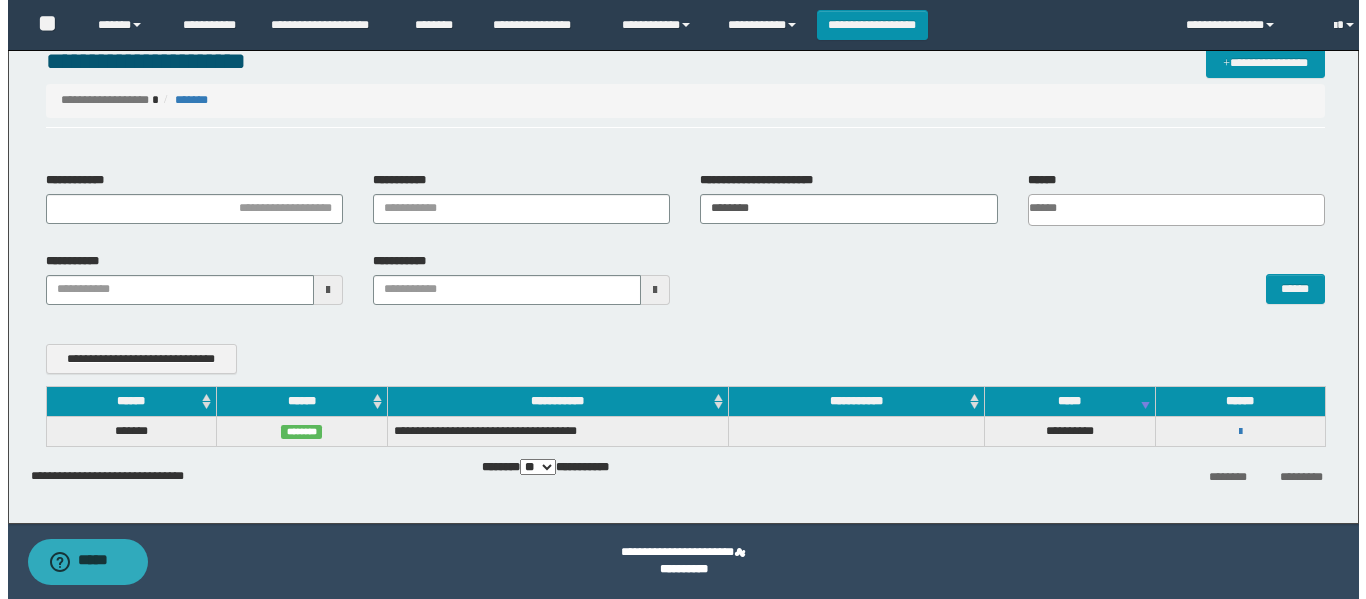 scroll, scrollTop: 43, scrollLeft: 0, axis: vertical 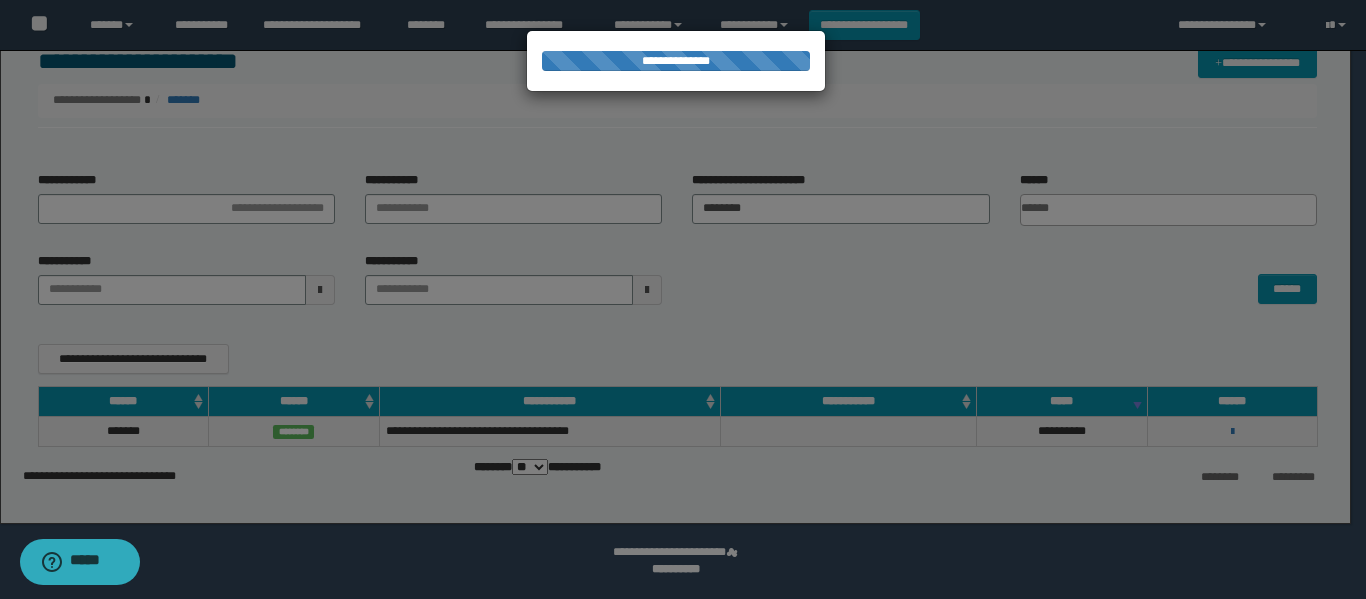 drag, startPoint x: 1138, startPoint y: 355, endPoint x: 1226, endPoint y: 419, distance: 108.81177 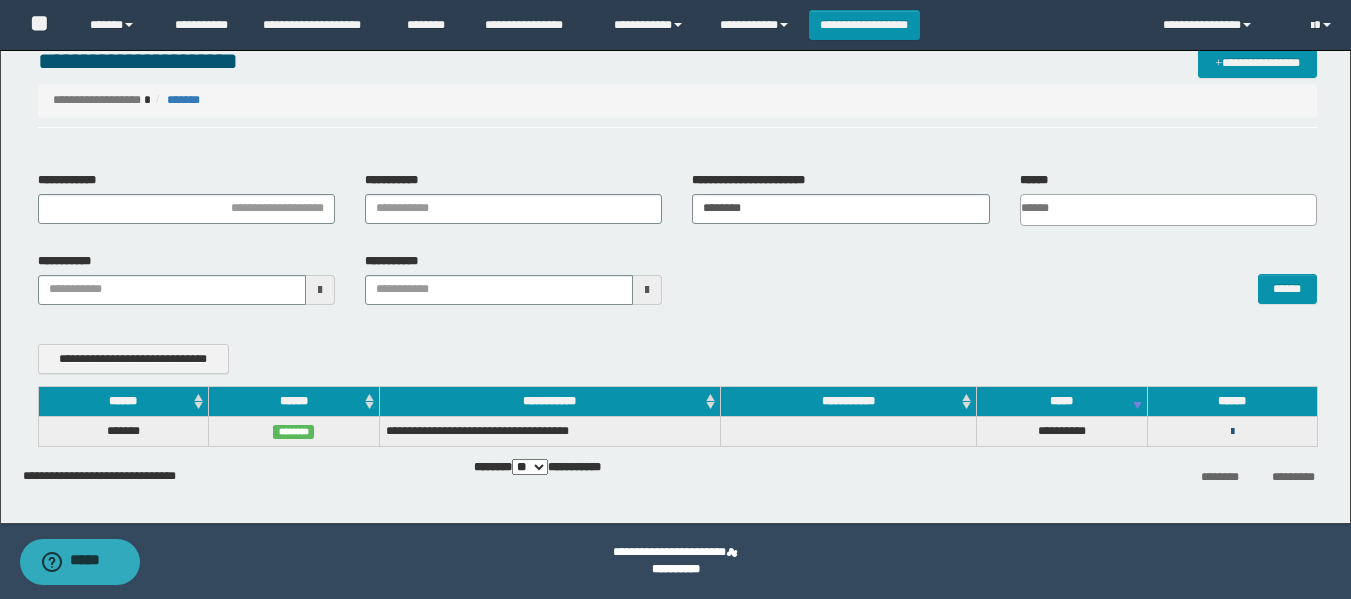 click at bounding box center [1232, 432] 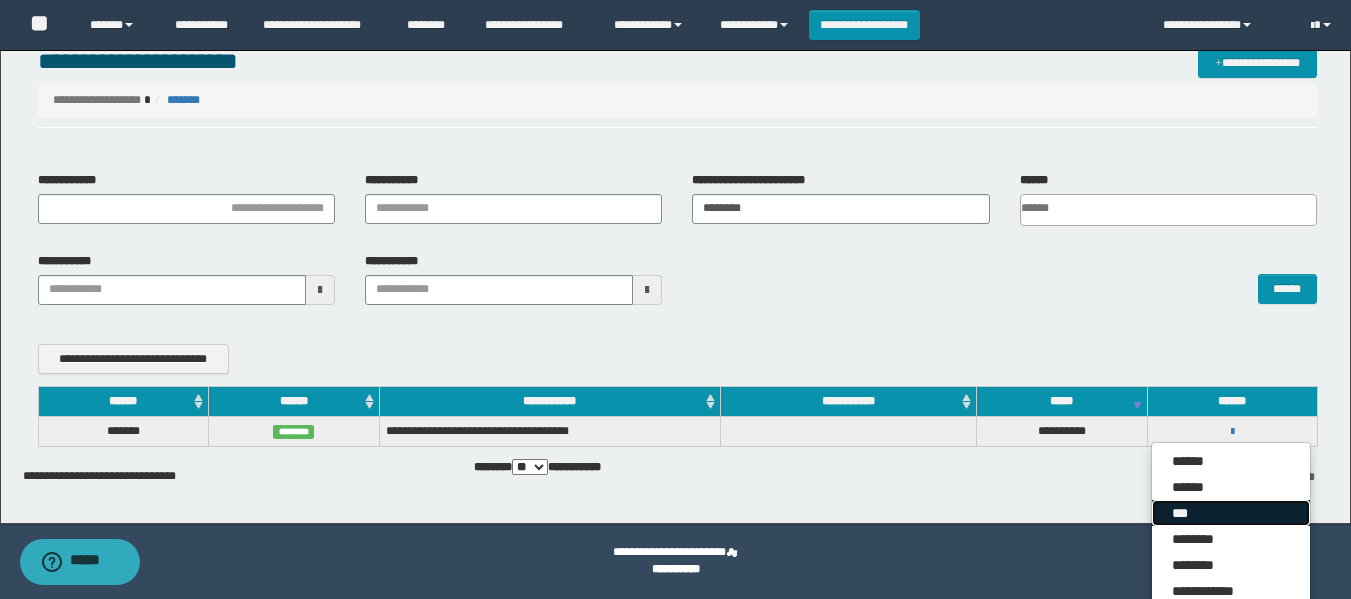 click on "***" at bounding box center [1231, 513] 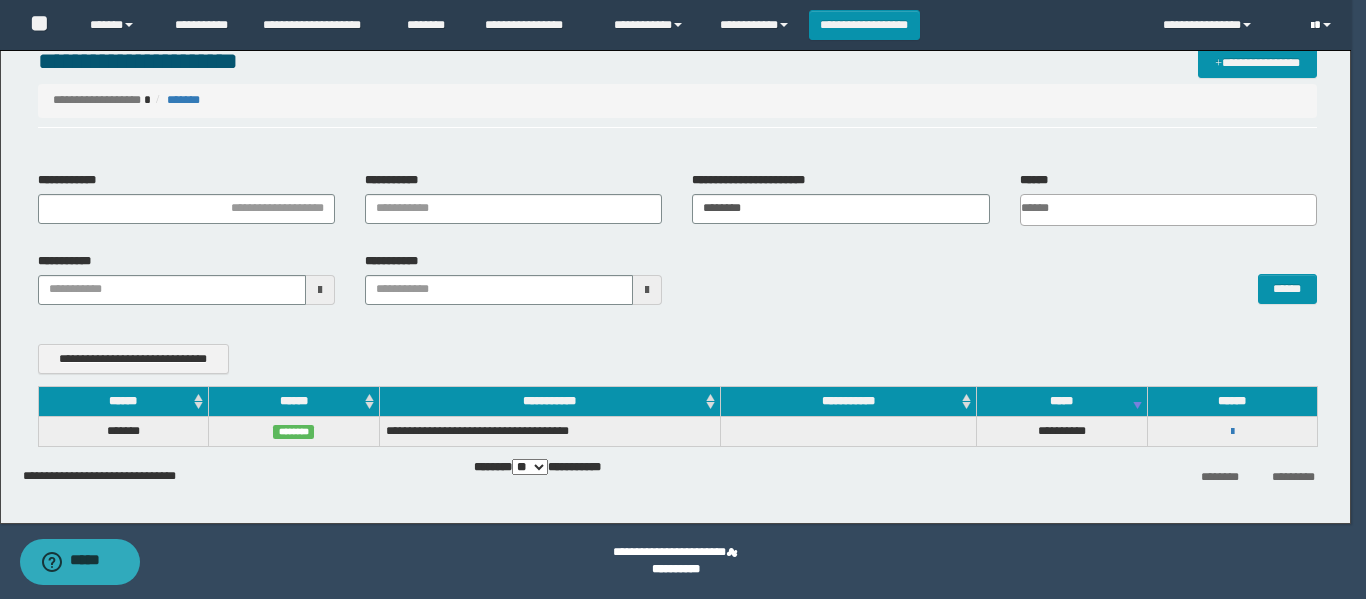 scroll, scrollTop: 0, scrollLeft: 0, axis: both 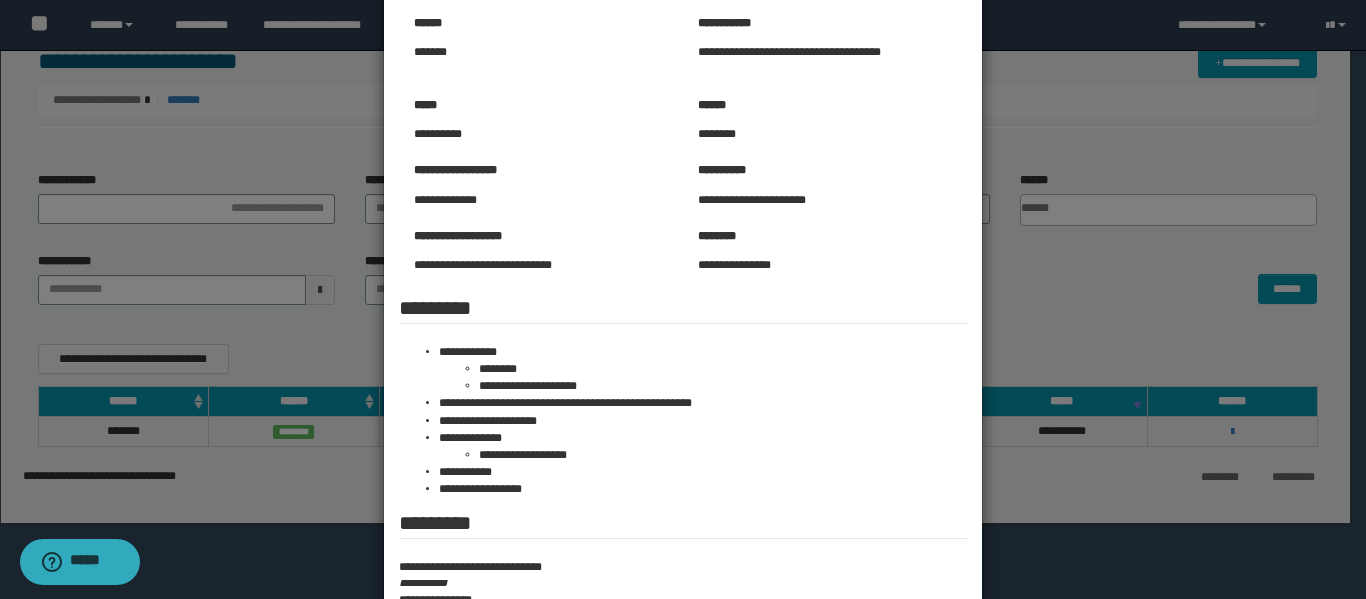 click on "**********" at bounding box center [703, 403] 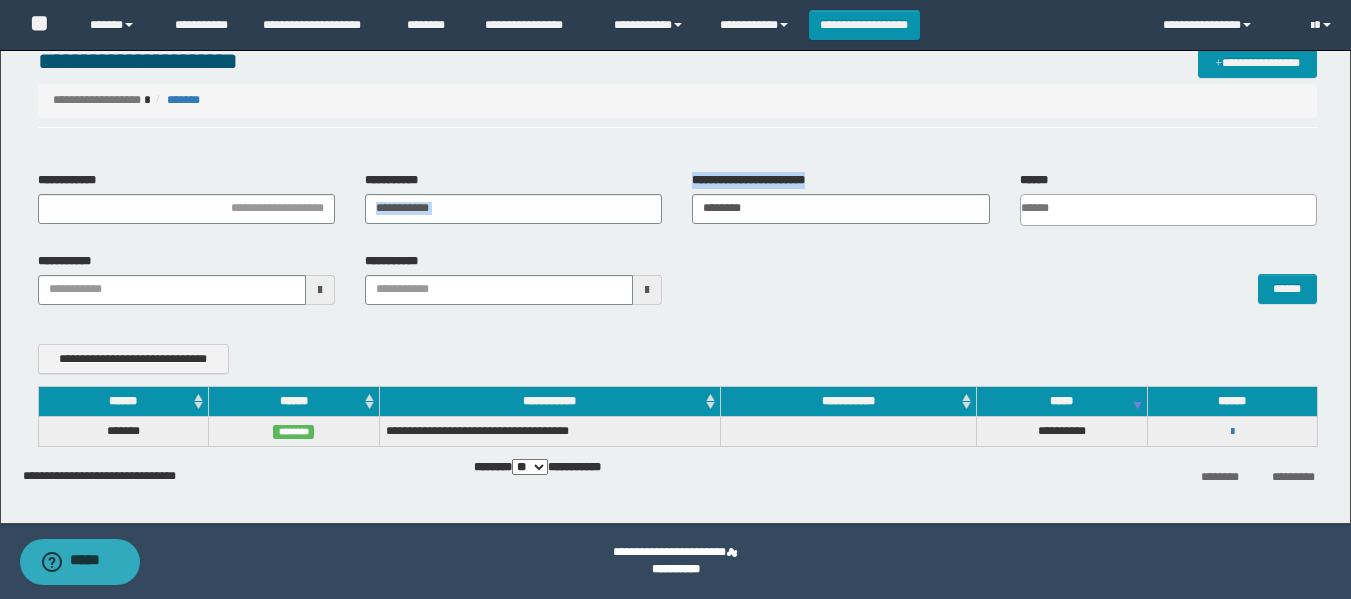 drag, startPoint x: 876, startPoint y: 224, endPoint x: 658, endPoint y: 232, distance: 218.14674 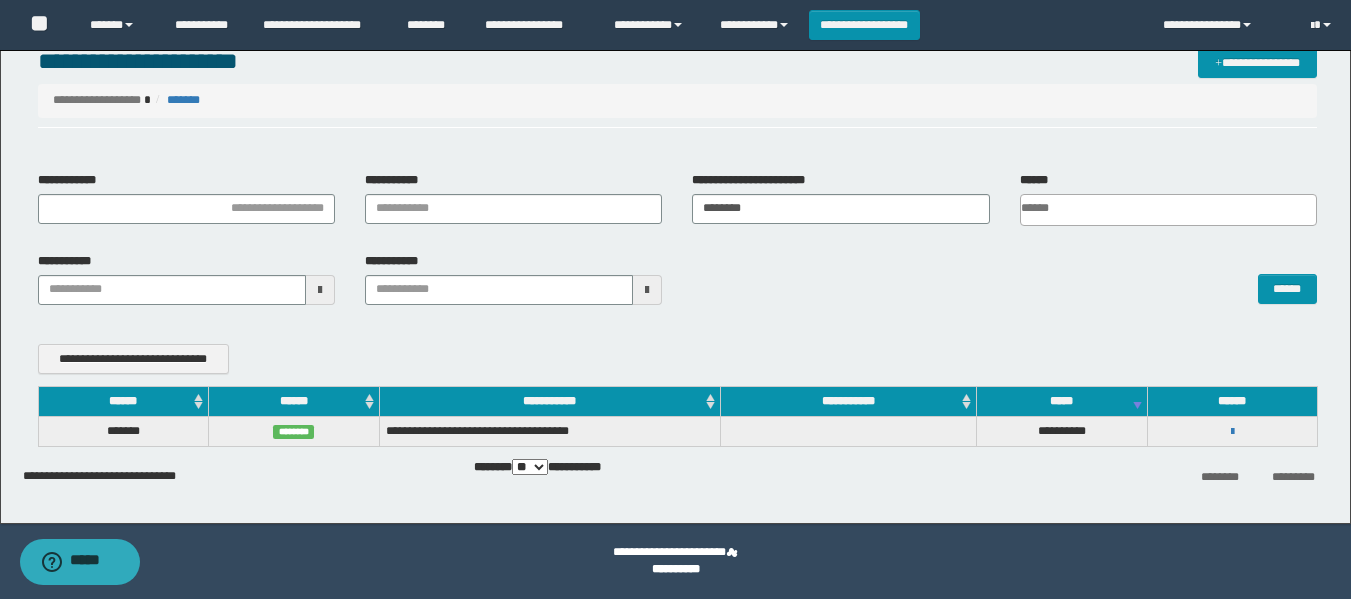 click on "**********" at bounding box center (677, 246) 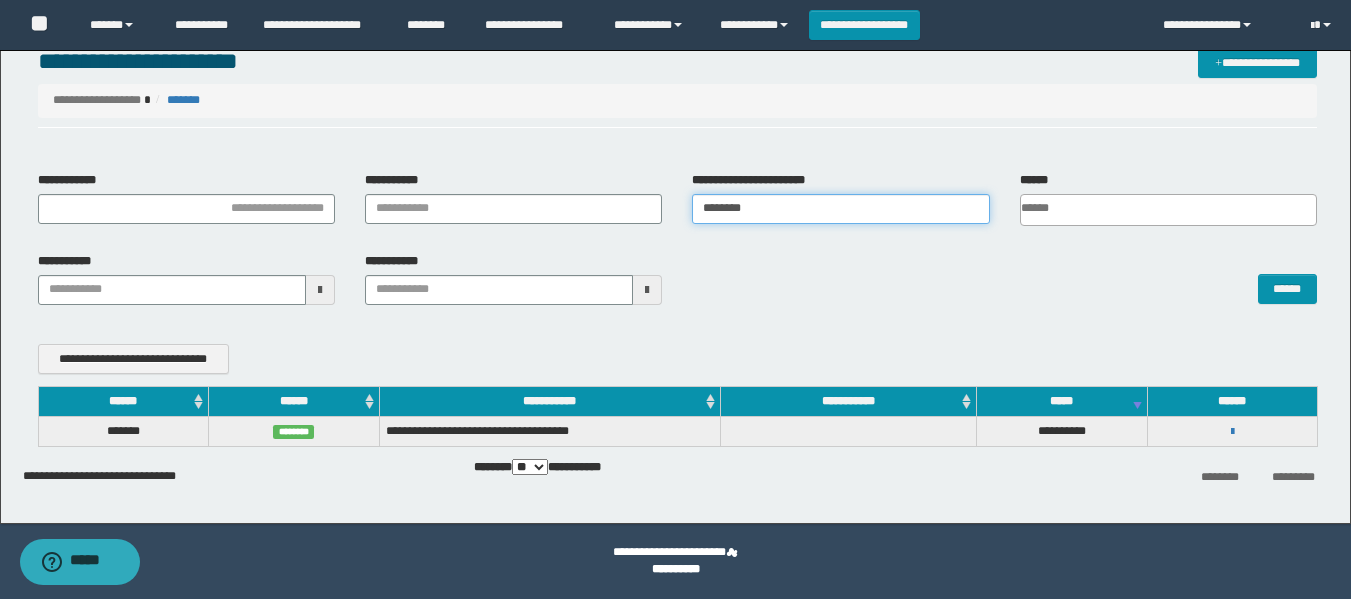 drag, startPoint x: 764, startPoint y: 210, endPoint x: 652, endPoint y: 232, distance: 114.14027 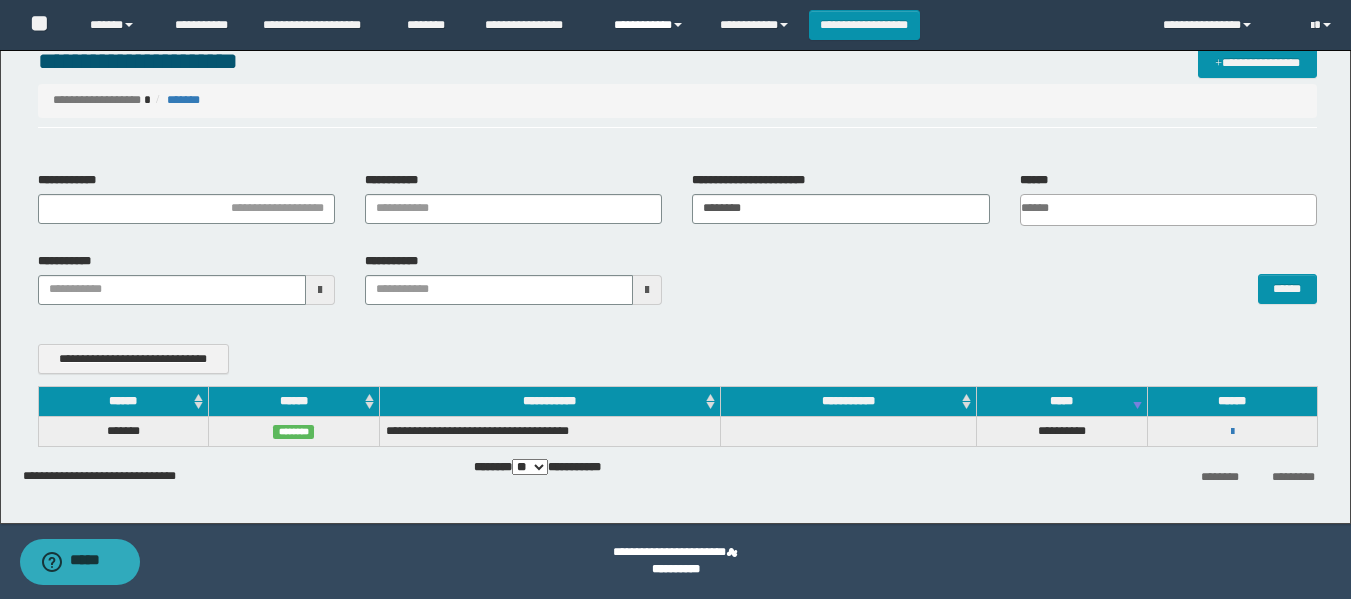click on "**********" at bounding box center (652, 25) 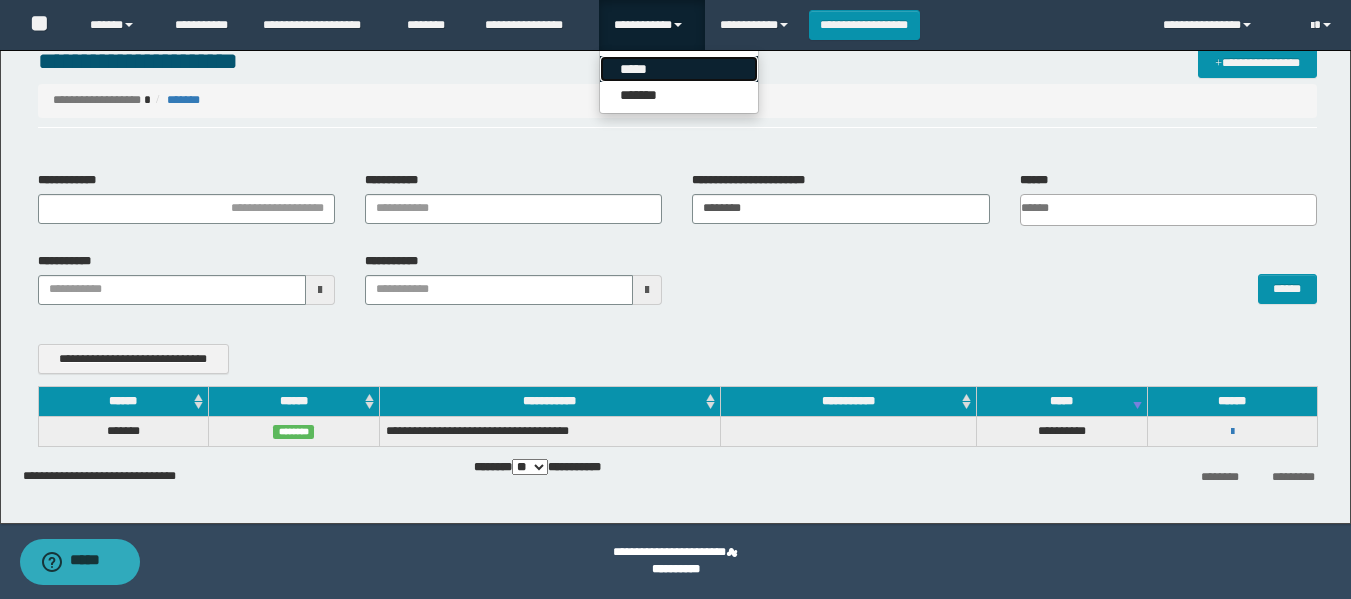 click on "*****" at bounding box center (679, 69) 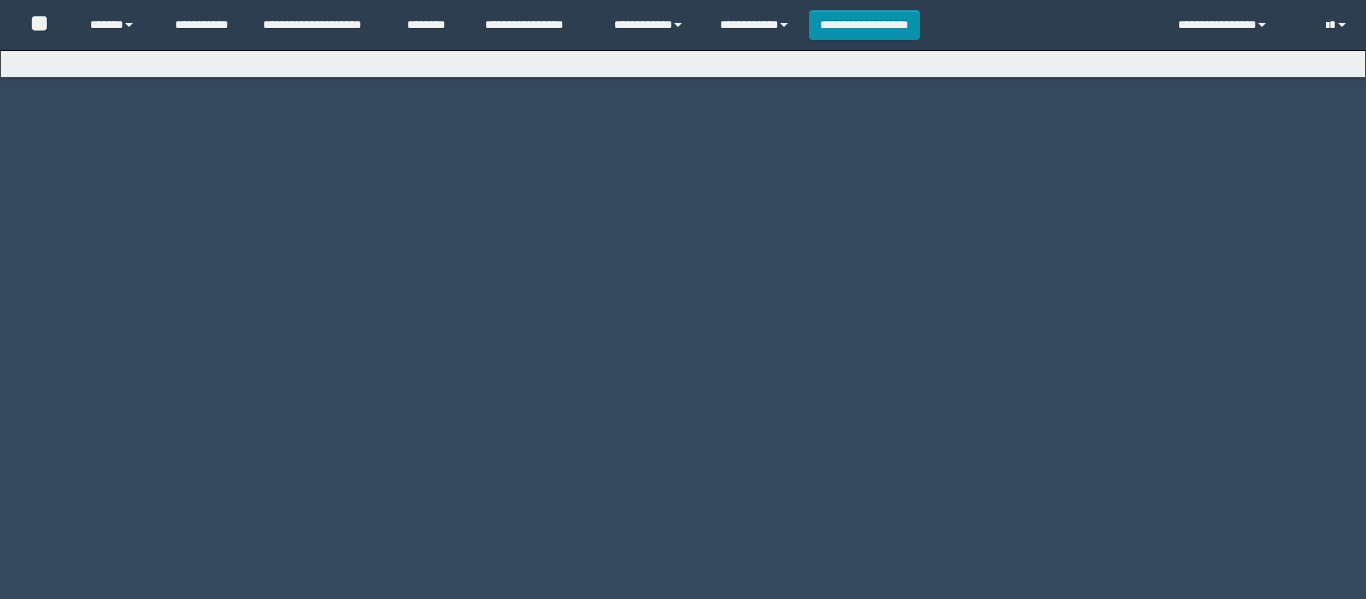 scroll, scrollTop: 0, scrollLeft: 0, axis: both 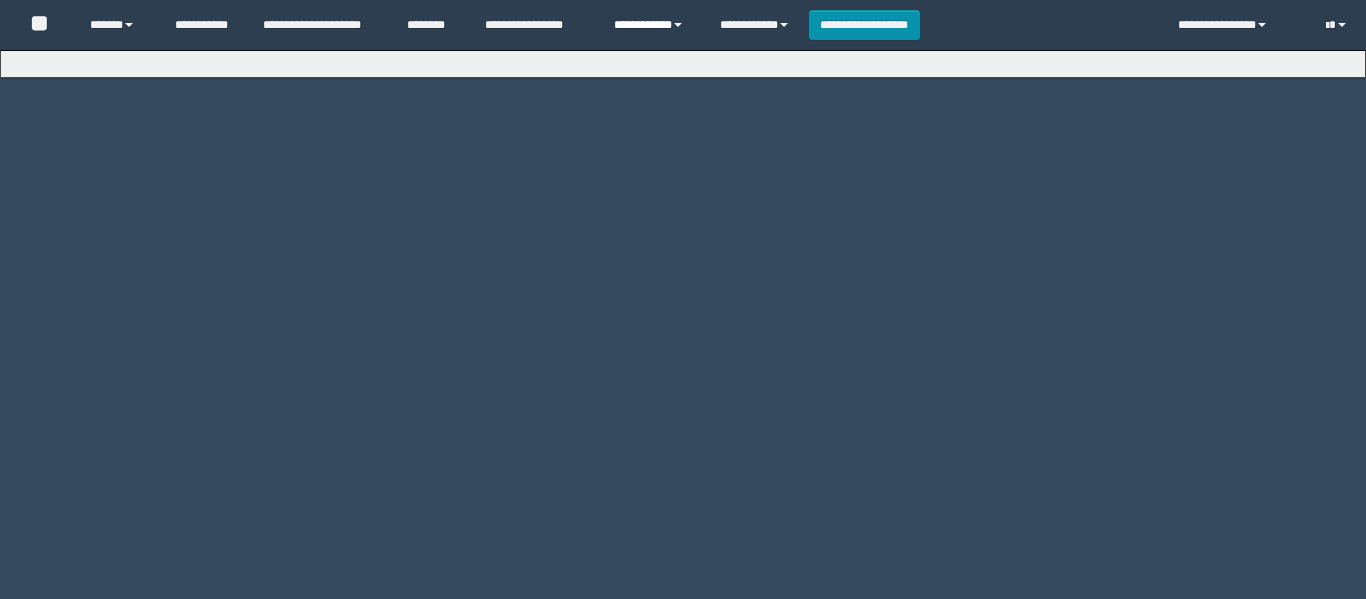 click on "**********" at bounding box center (652, 25) 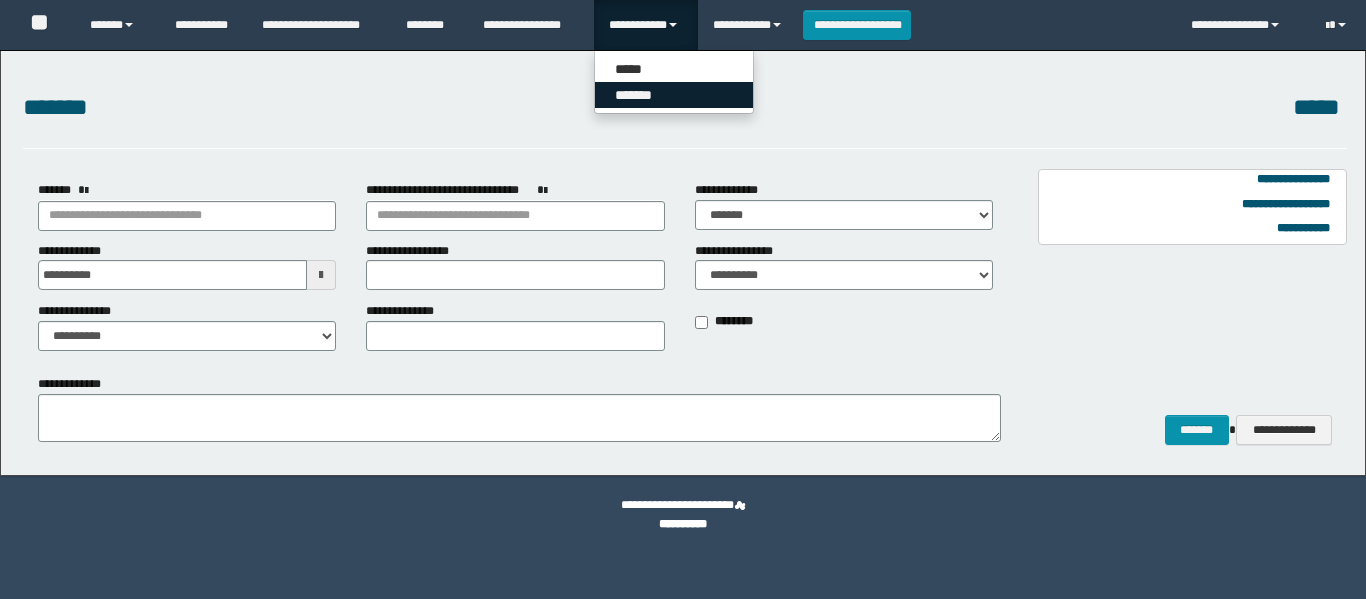 scroll, scrollTop: 0, scrollLeft: 0, axis: both 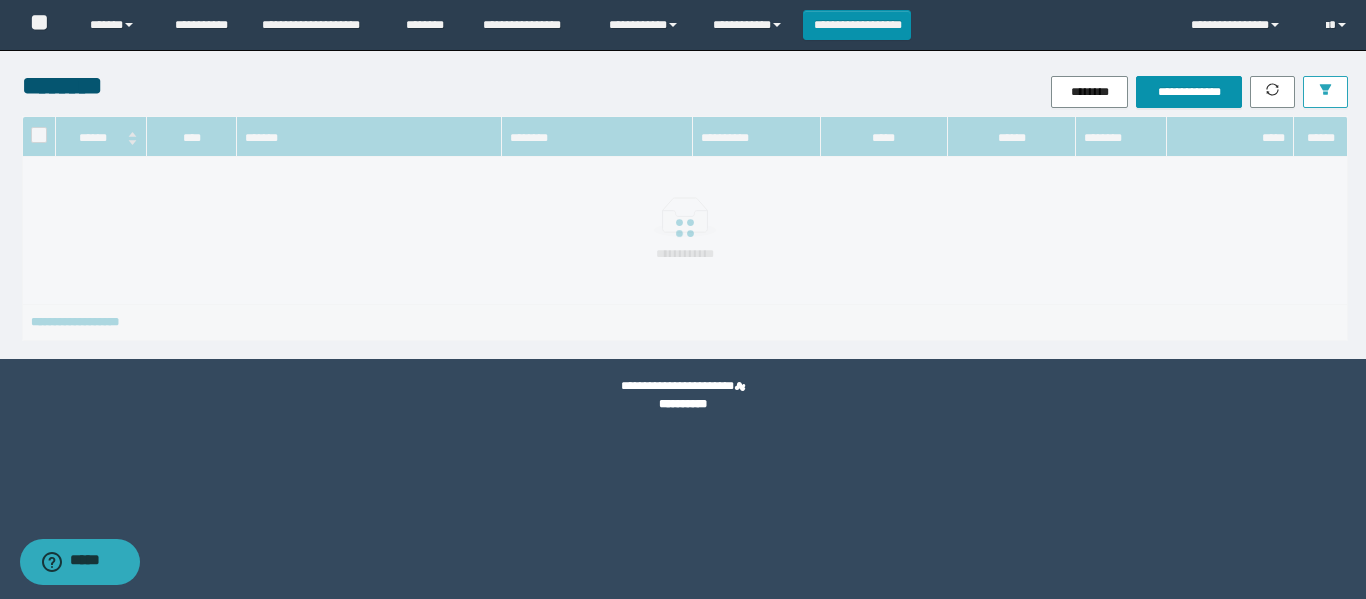 click at bounding box center (1325, 92) 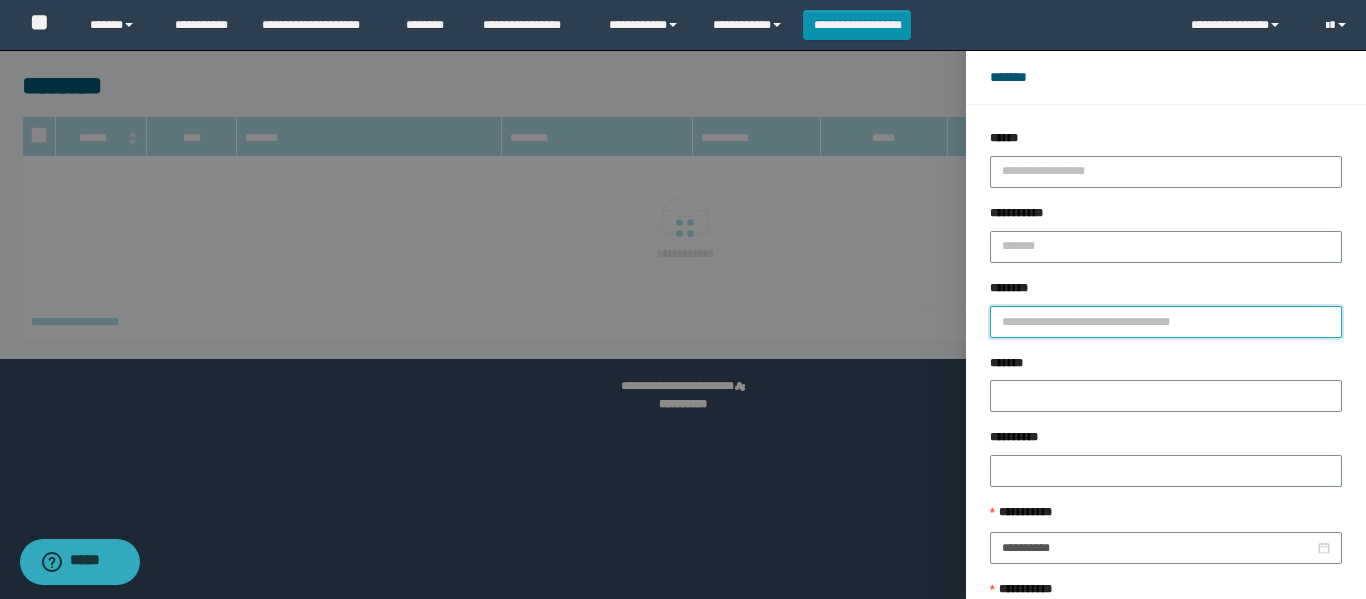 click on "********" at bounding box center (1166, 322) 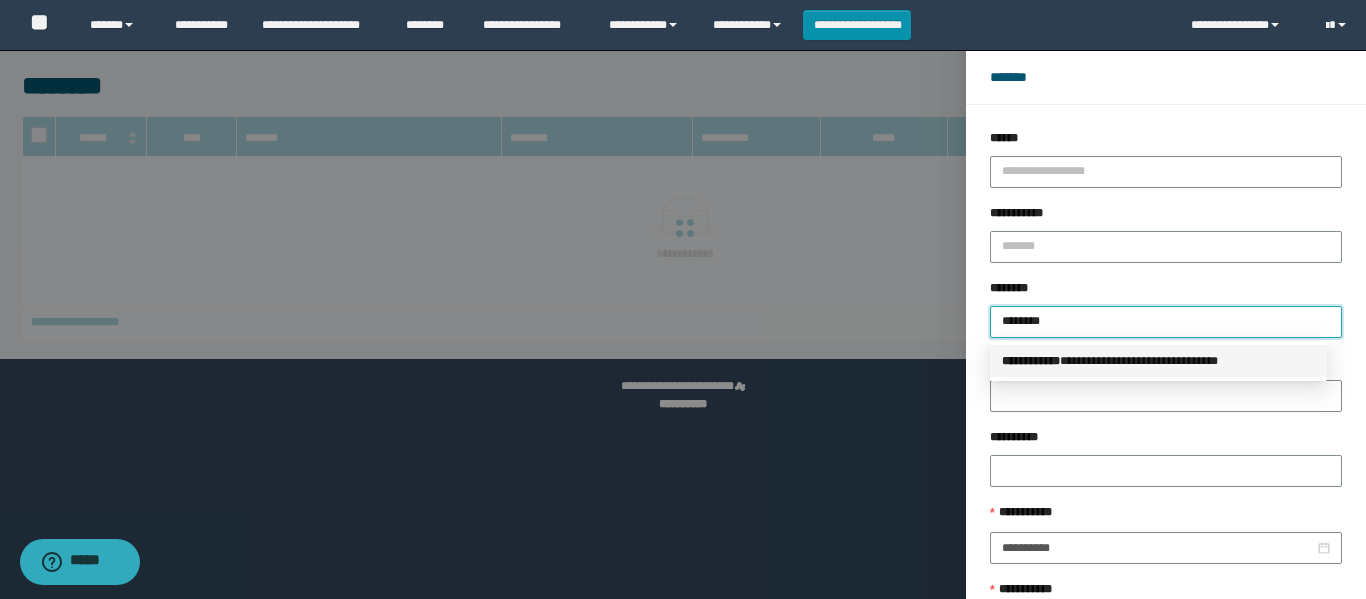 click on "** * ********" at bounding box center (1031, 361) 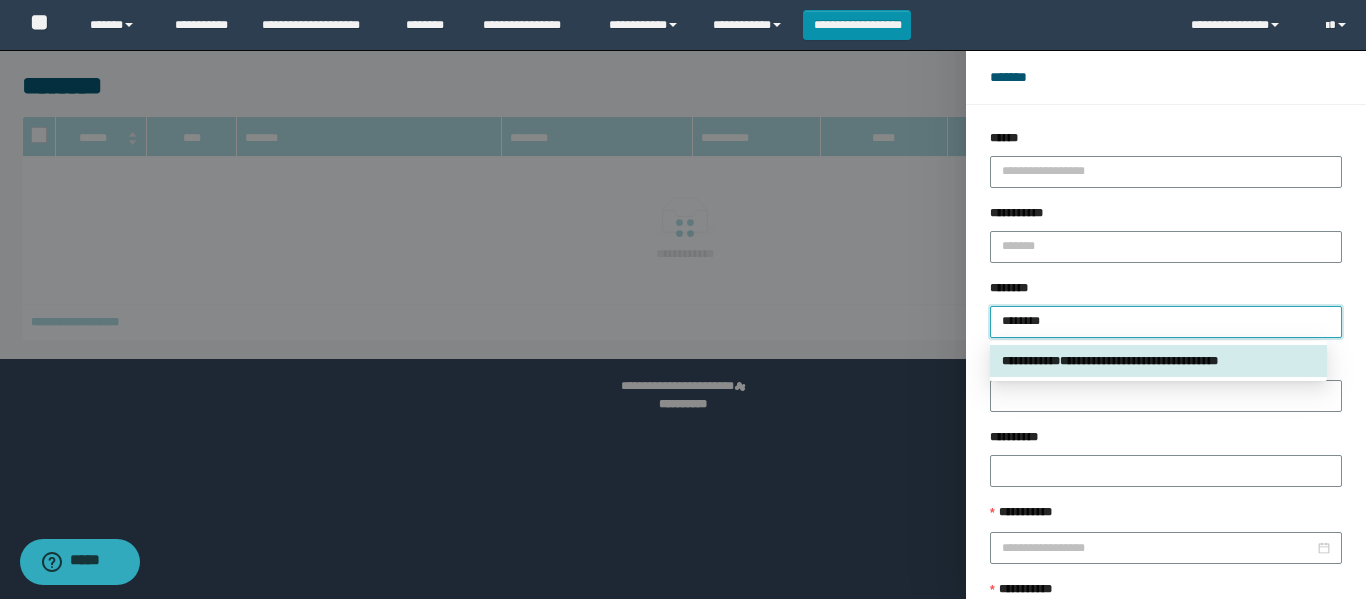 type 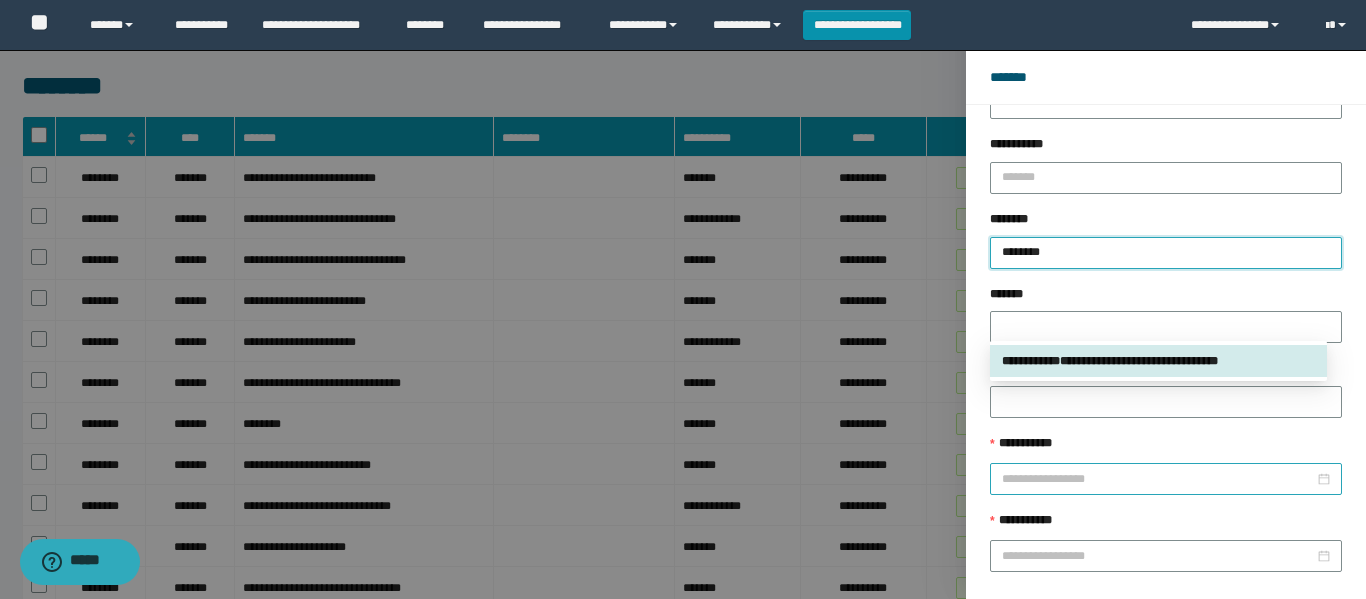 scroll, scrollTop: 79, scrollLeft: 0, axis: vertical 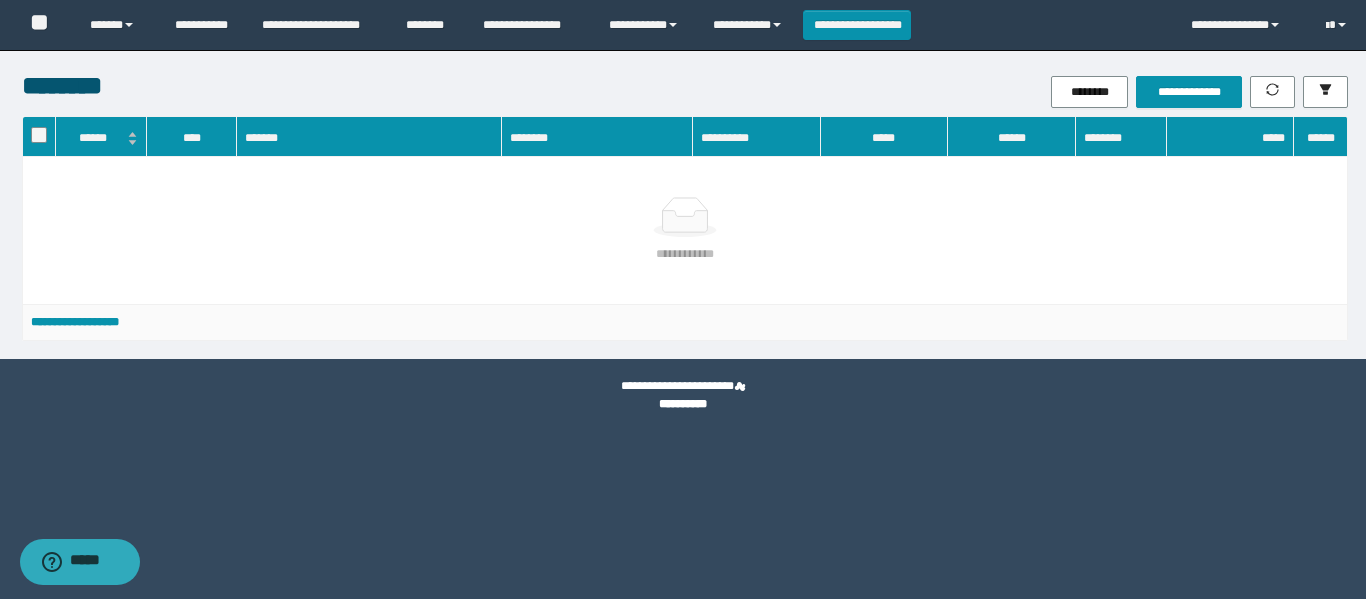 click on "**********" at bounding box center [685, 230] 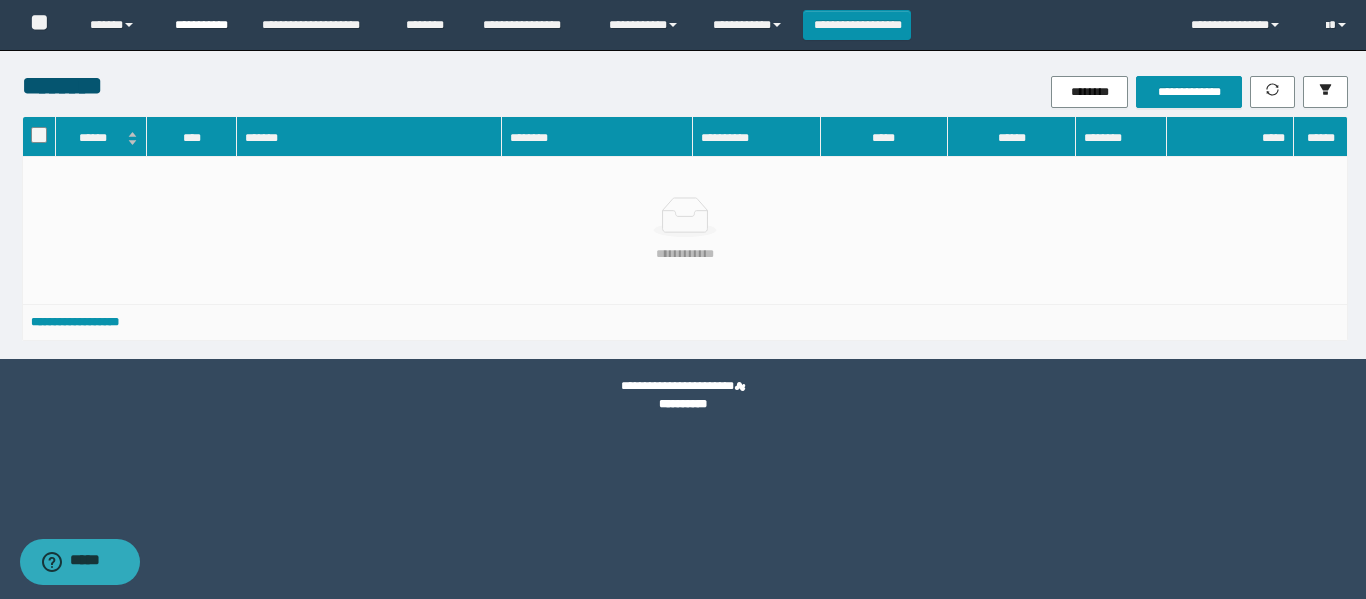 click on "**********" at bounding box center [203, 25] 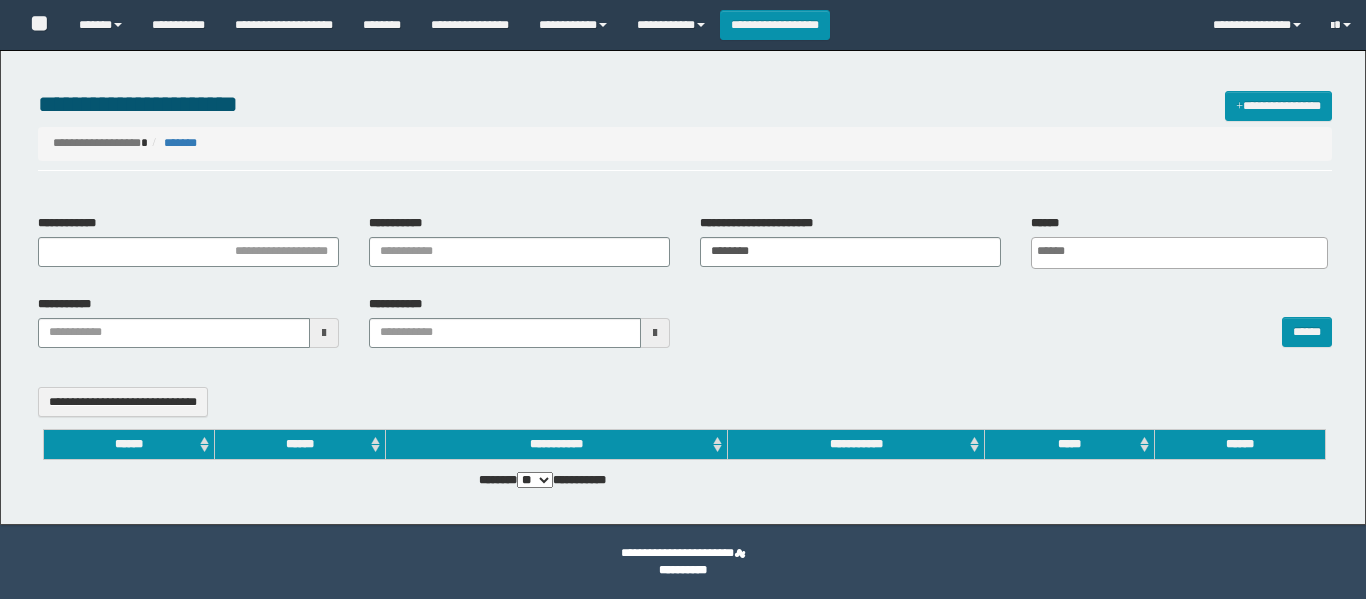 select 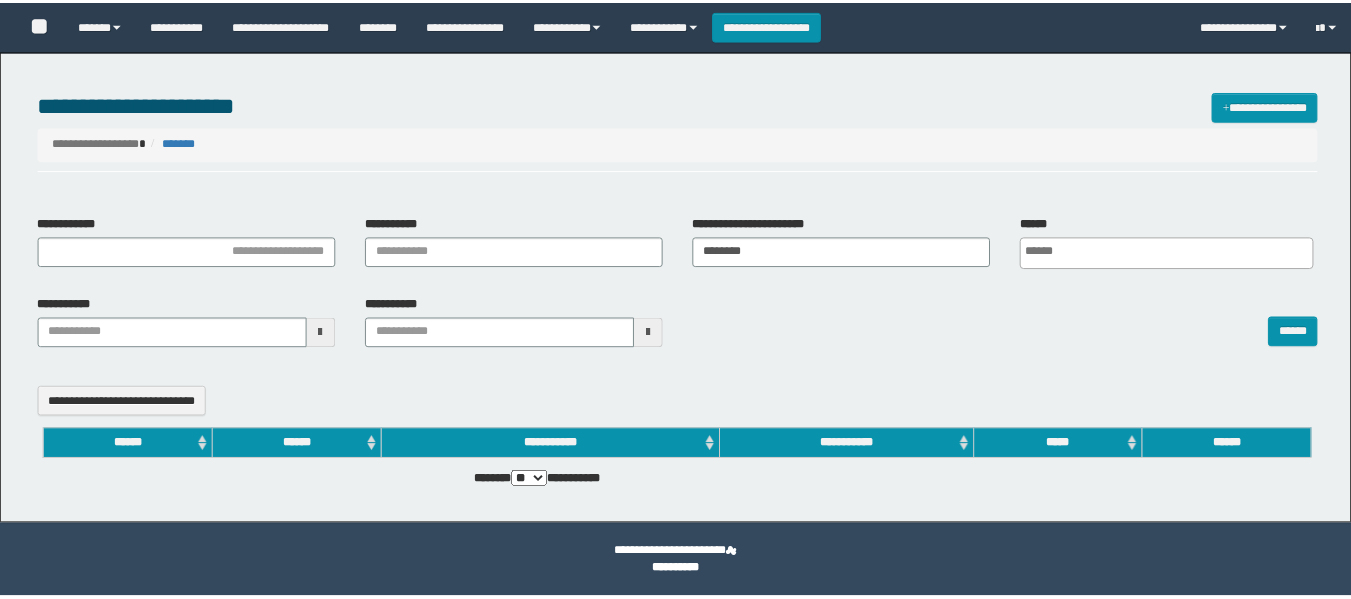 scroll, scrollTop: 0, scrollLeft: 0, axis: both 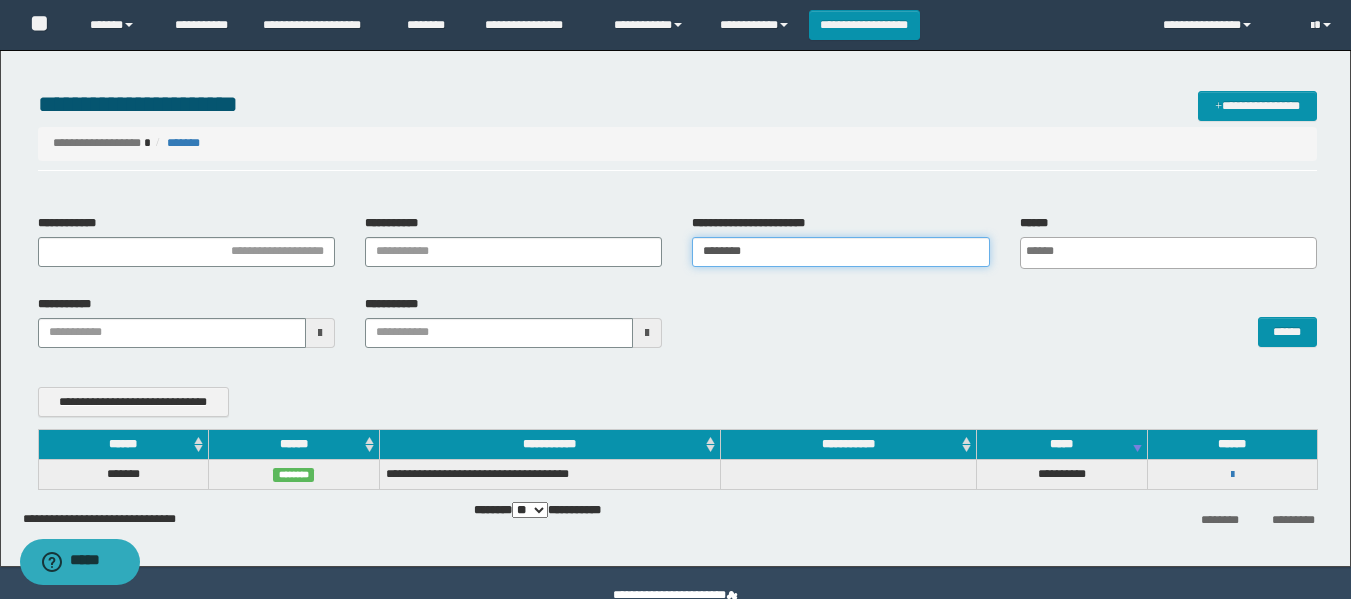 drag, startPoint x: 767, startPoint y: 244, endPoint x: 690, endPoint y: 271, distance: 81.596565 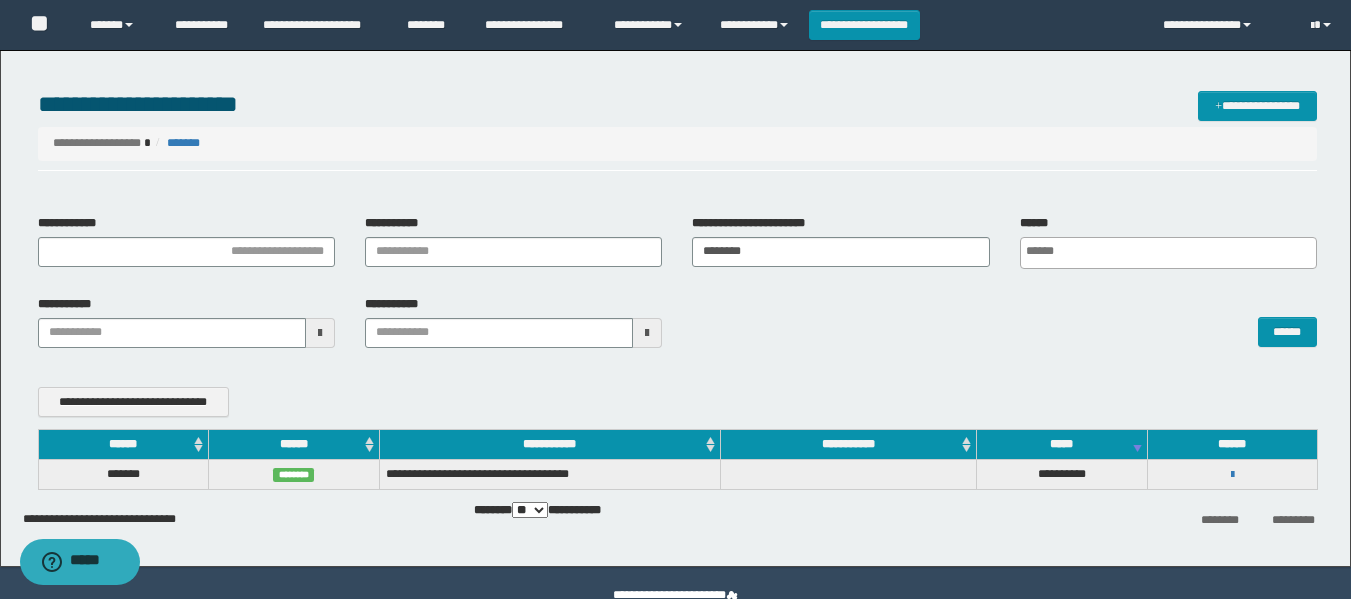 click on "**********" at bounding box center (677, 329) 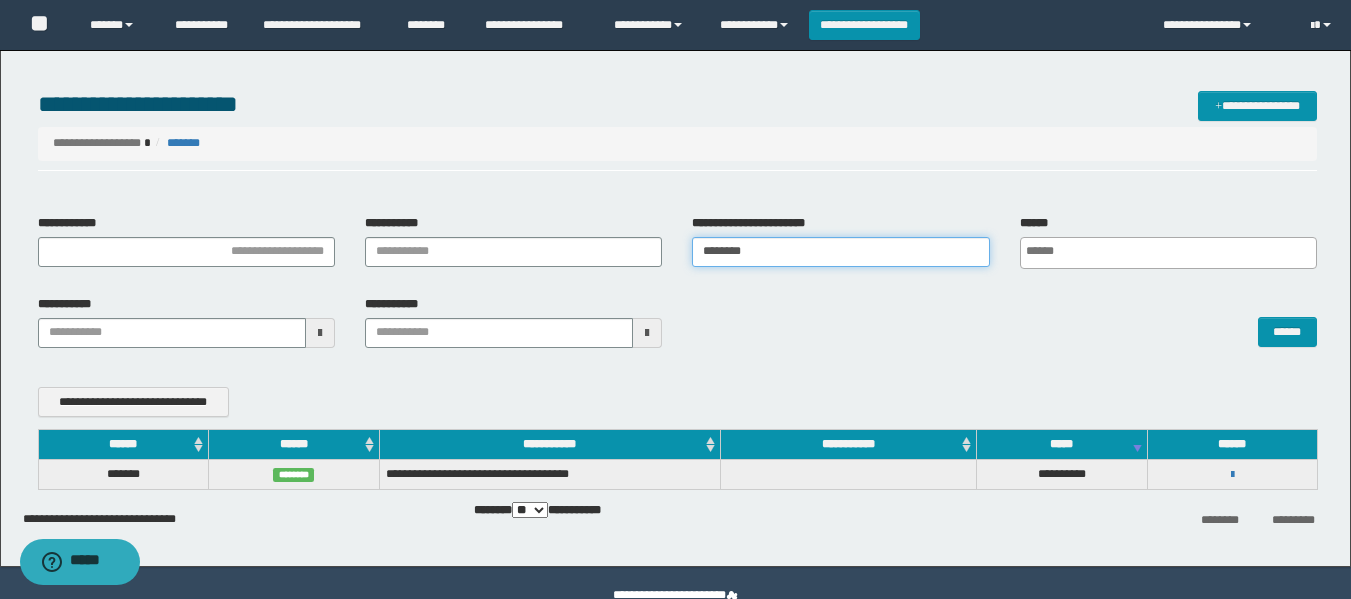 drag, startPoint x: 791, startPoint y: 261, endPoint x: 626, endPoint y: 280, distance: 166.09033 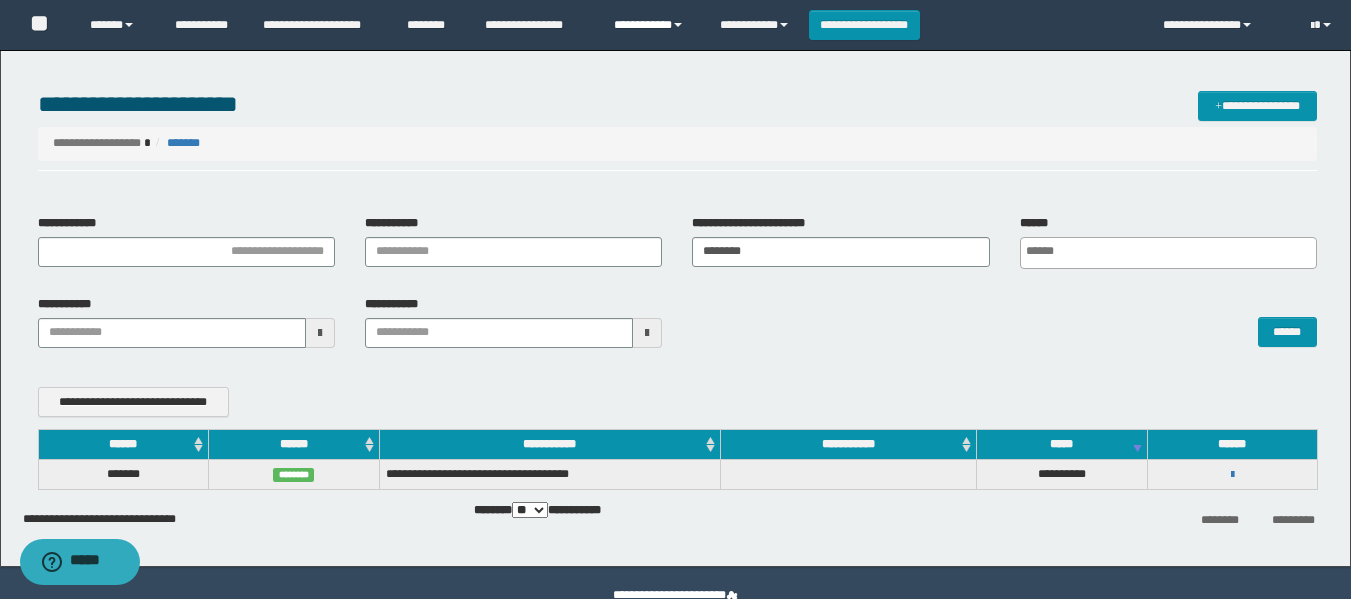 click on "**********" at bounding box center (652, 25) 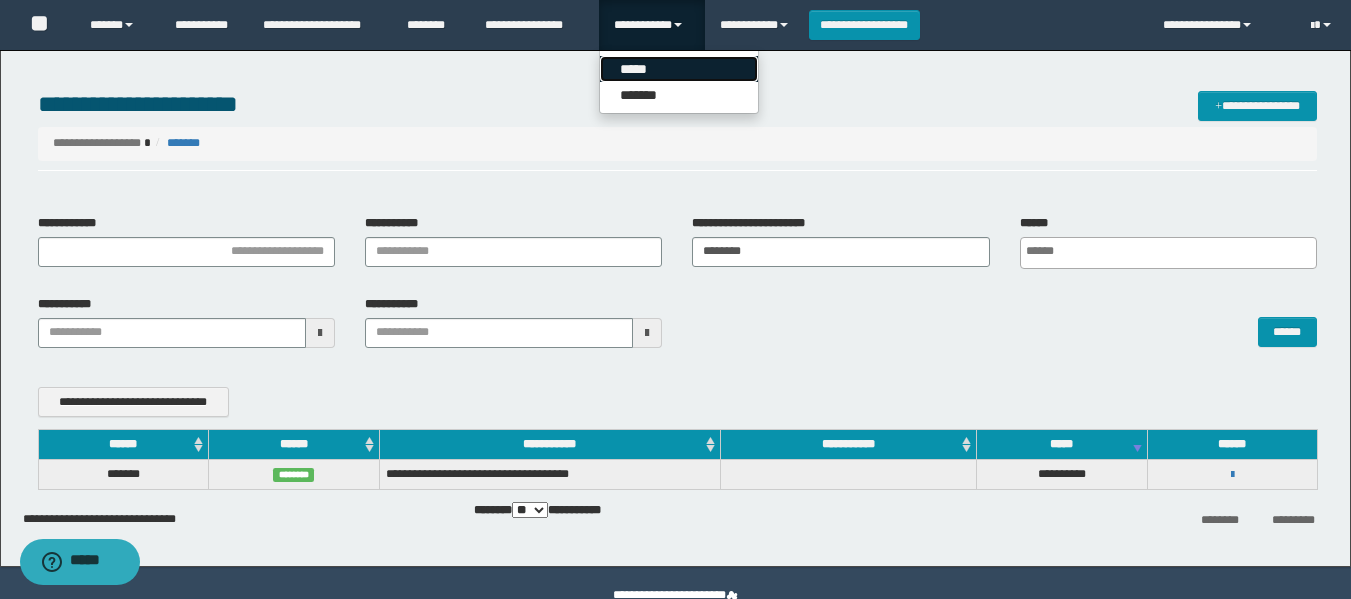 click on "*****" at bounding box center [679, 69] 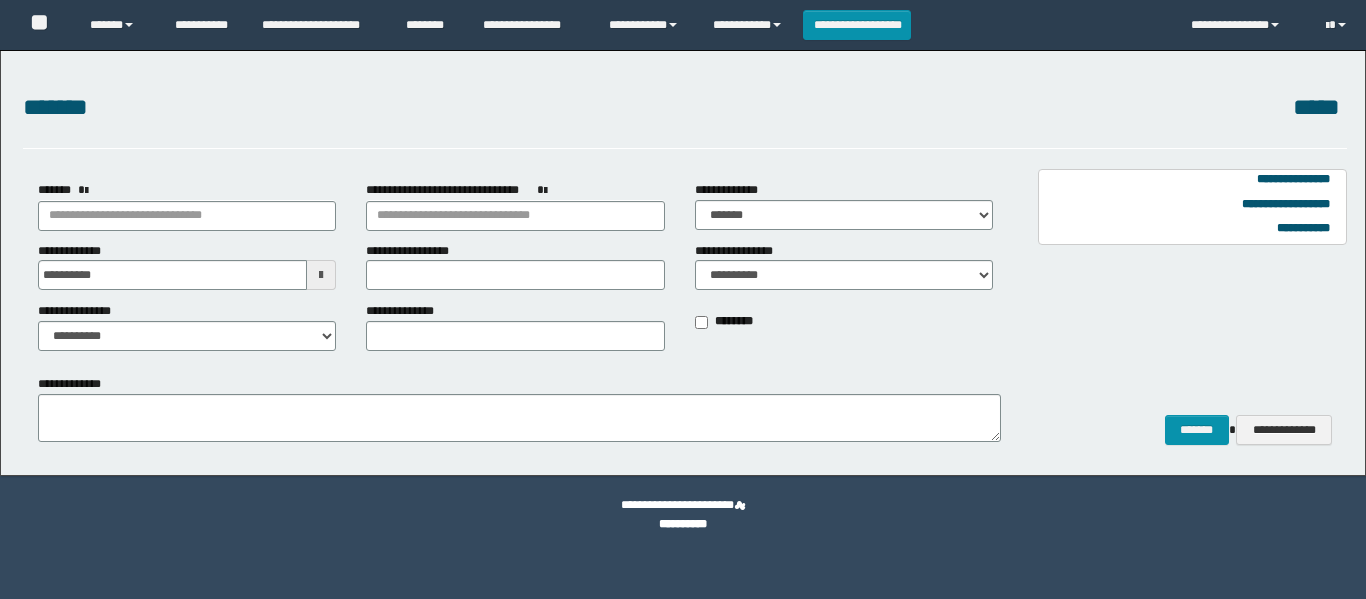 scroll, scrollTop: 0, scrollLeft: 0, axis: both 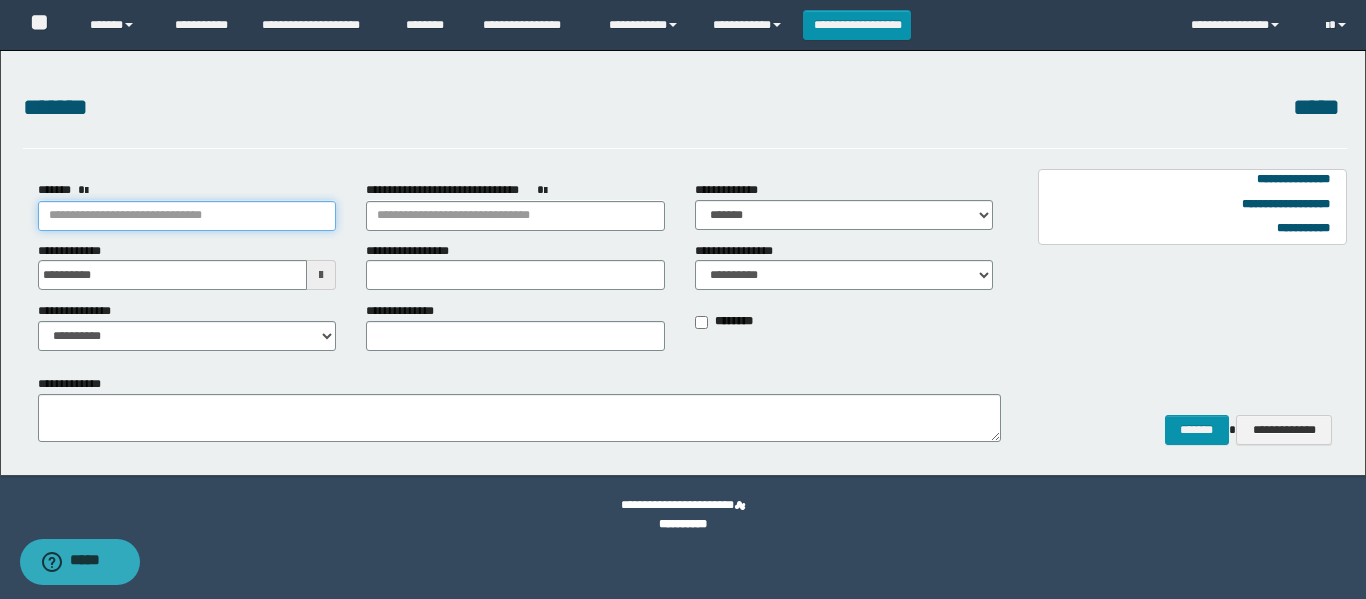 click on "*******" at bounding box center (187, 216) 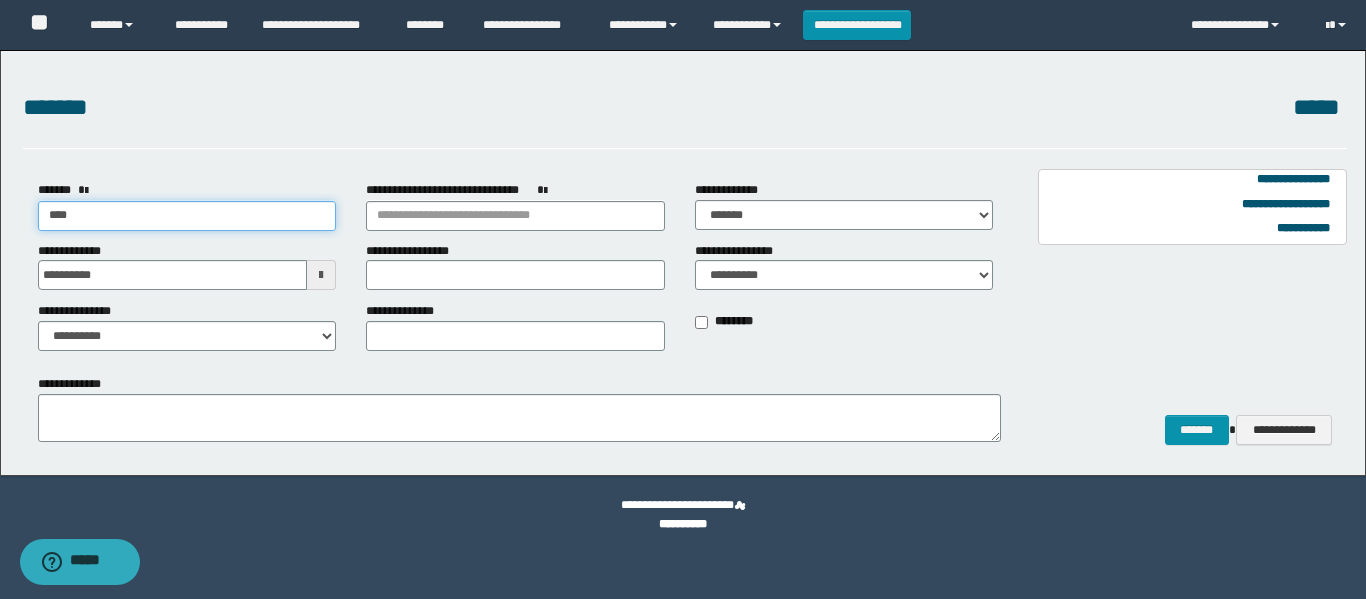 type on "*****" 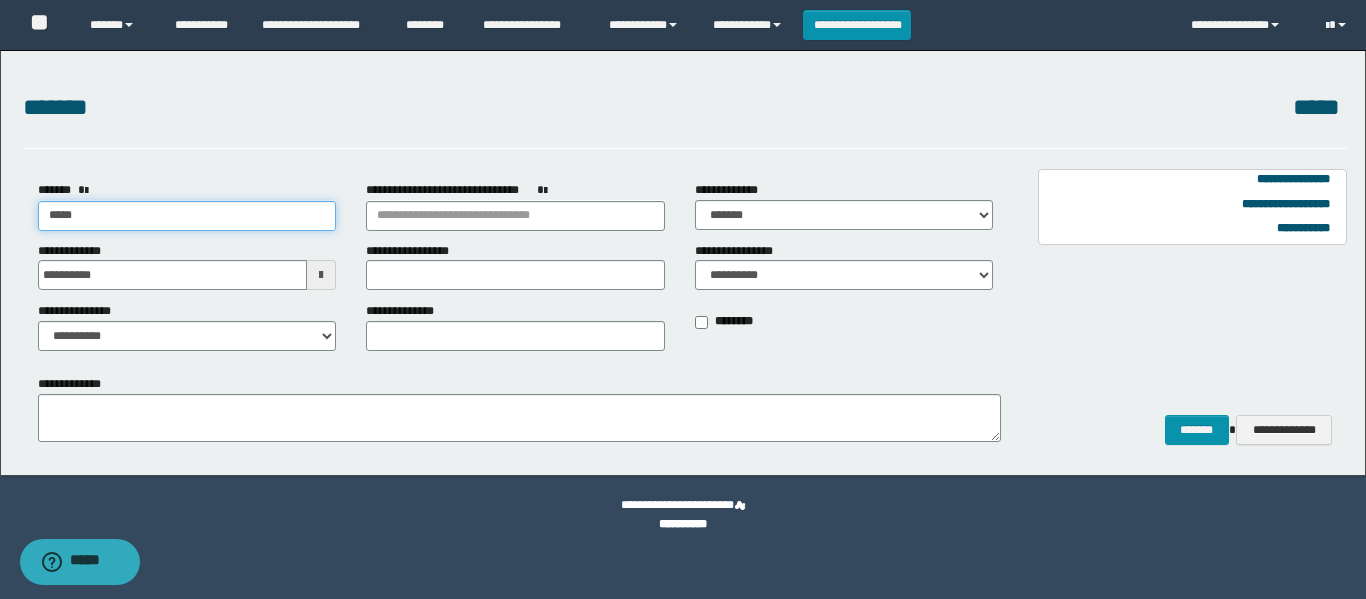 type on "*****" 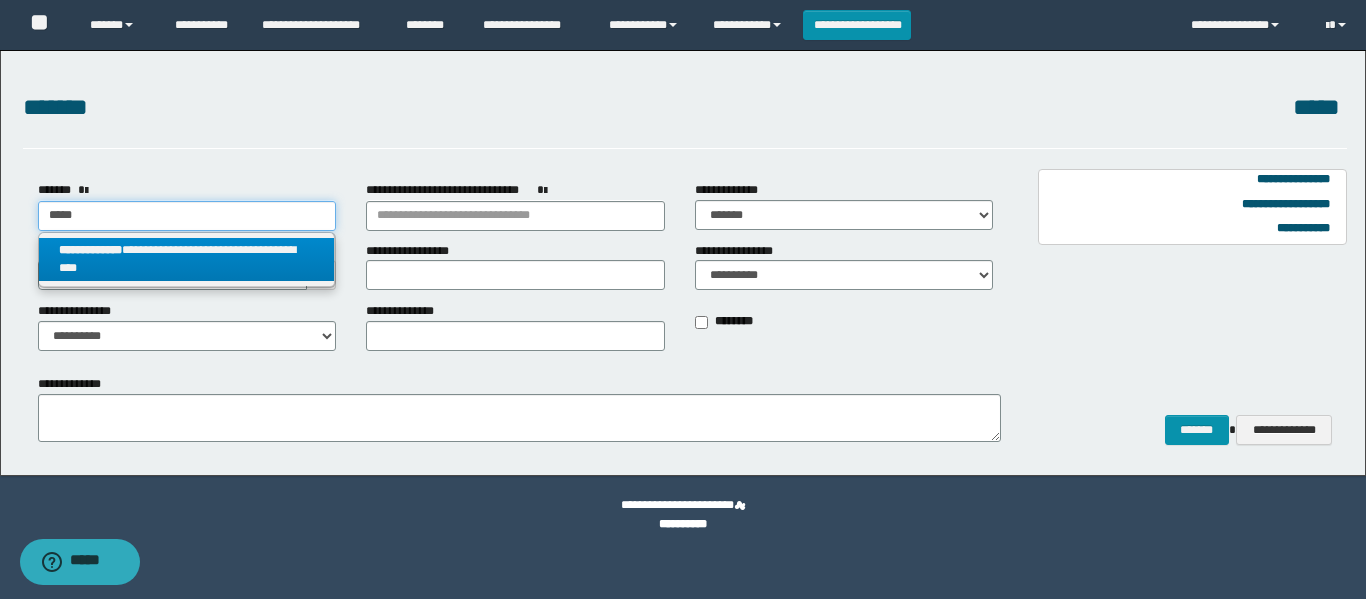 type on "*****" 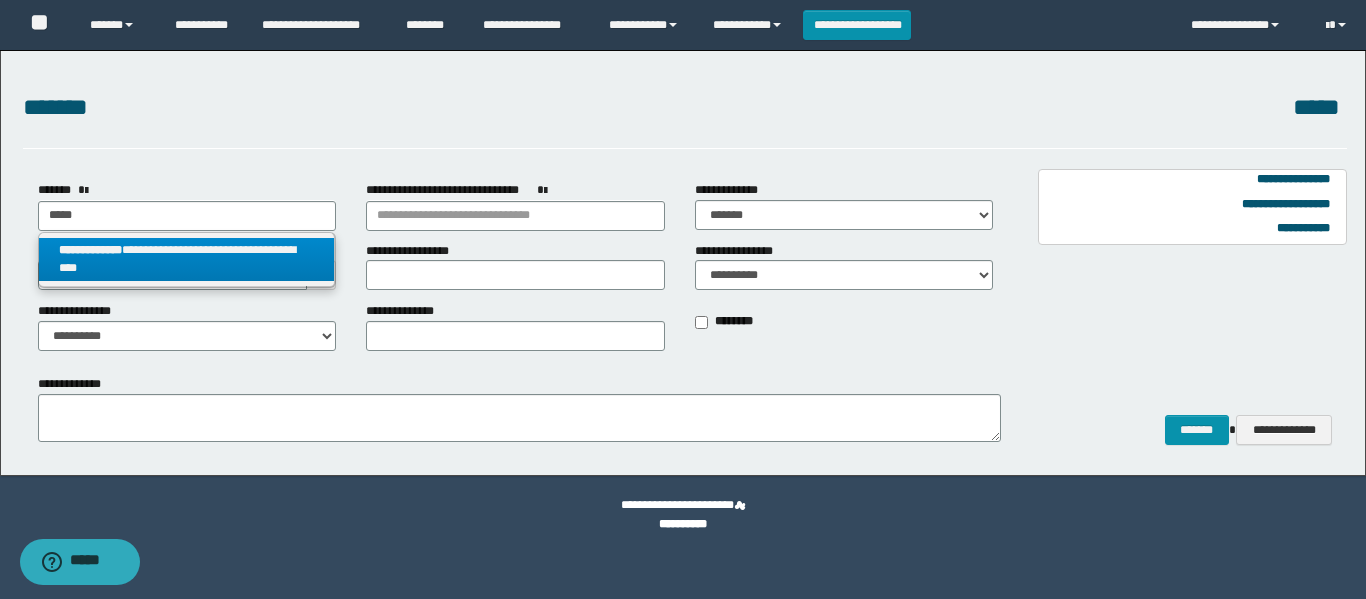 click on "**********" at bounding box center [187, 260] 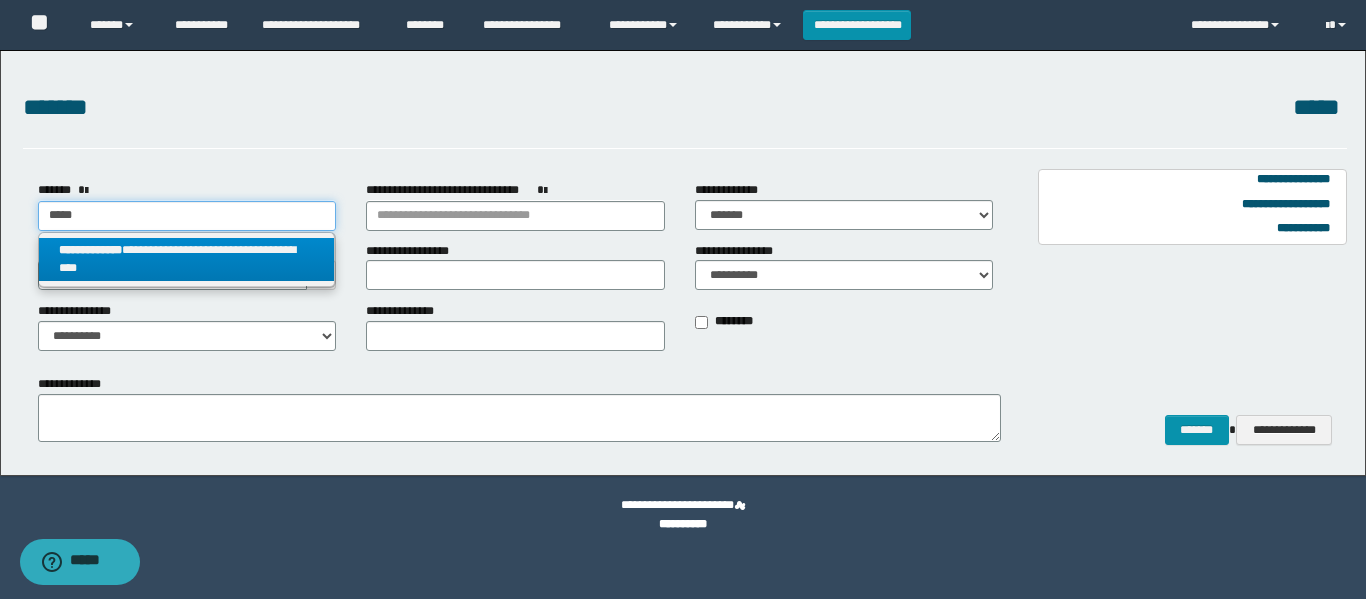 select on "*" 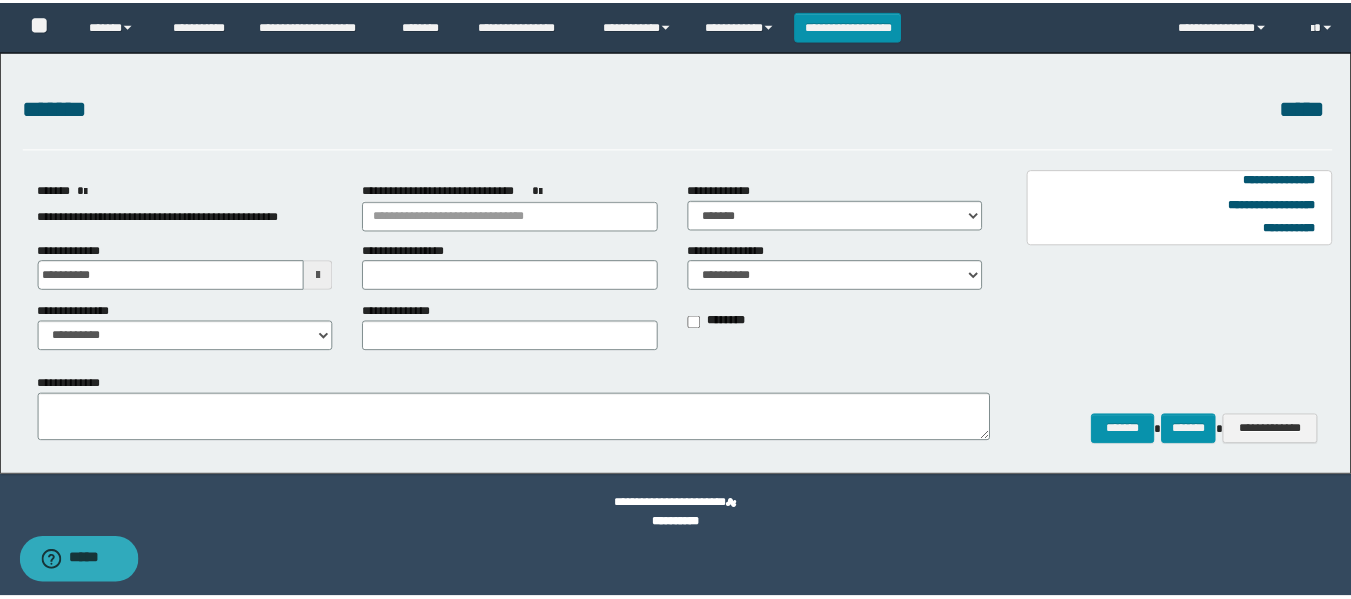 scroll, scrollTop: 0, scrollLeft: 0, axis: both 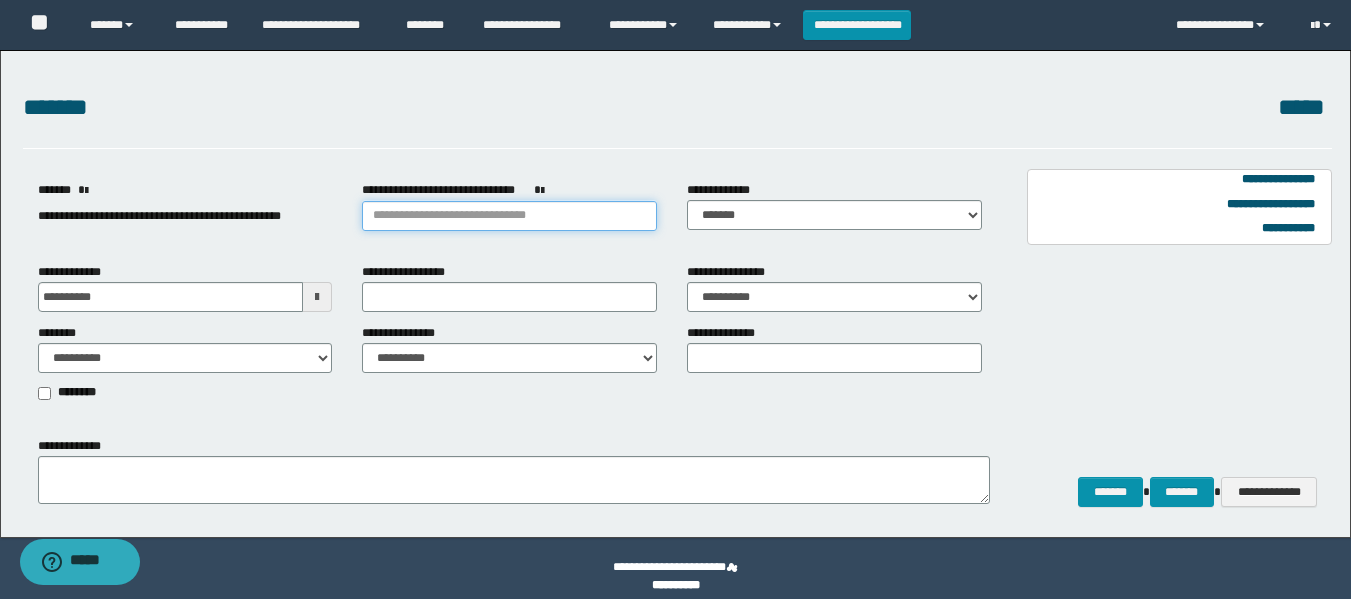 click on "**********" at bounding box center [509, 216] 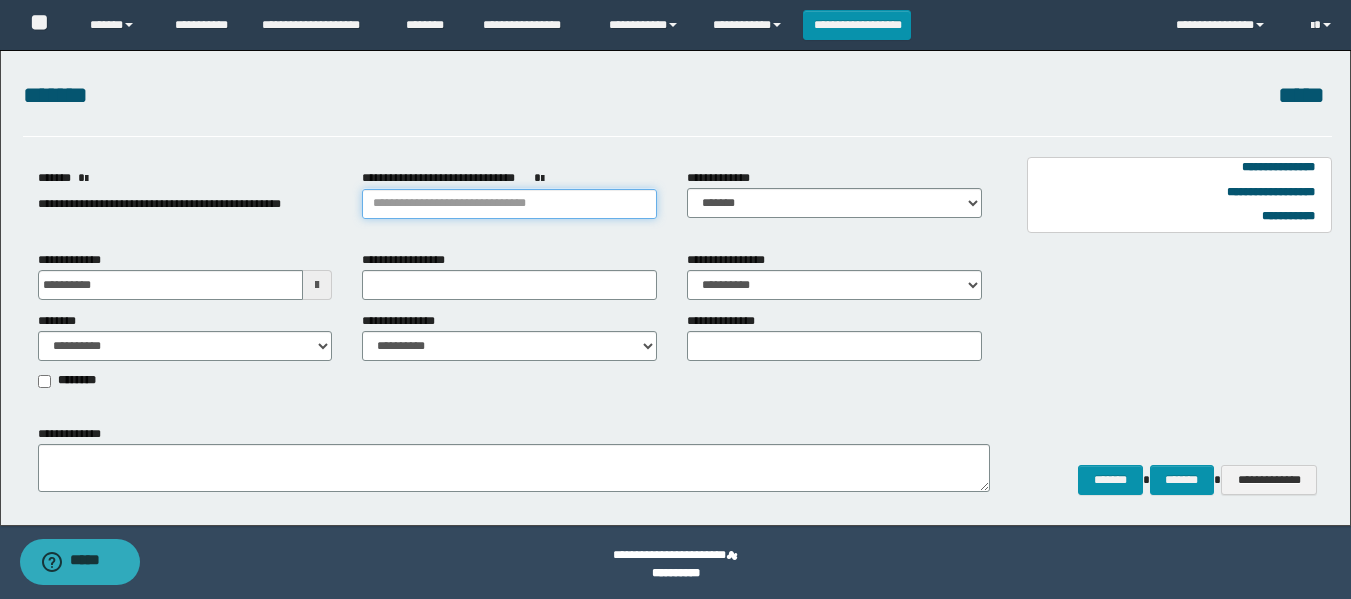 scroll, scrollTop: 16, scrollLeft: 0, axis: vertical 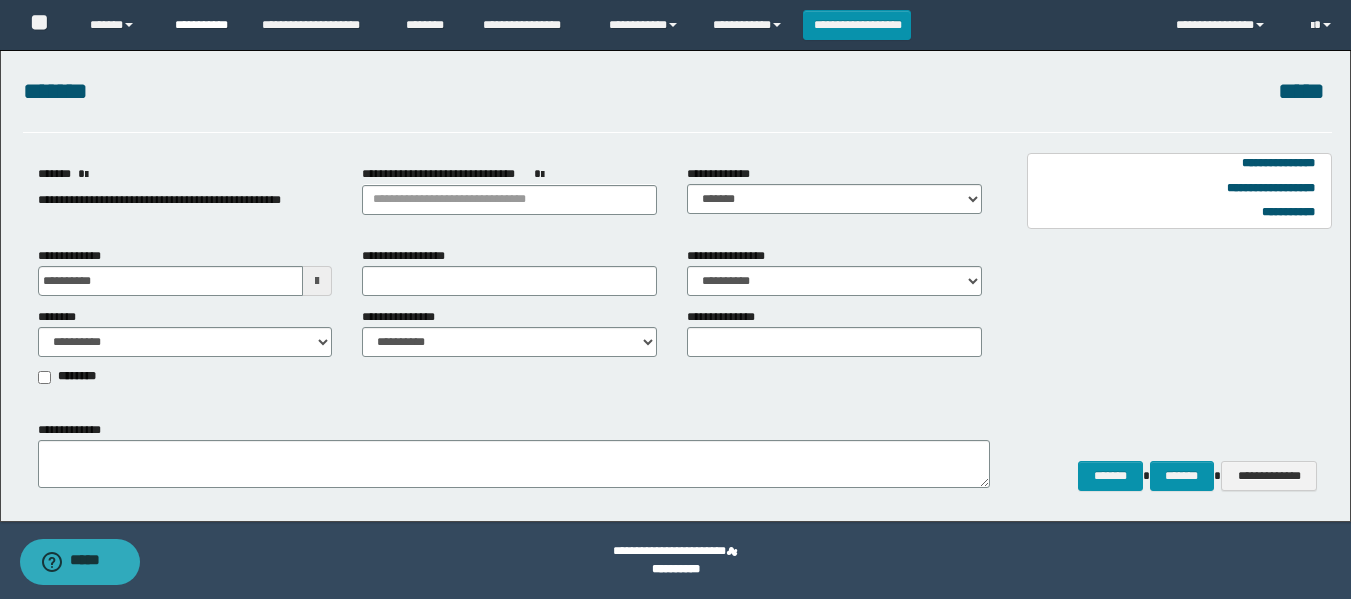 click on "**********" at bounding box center (203, 25) 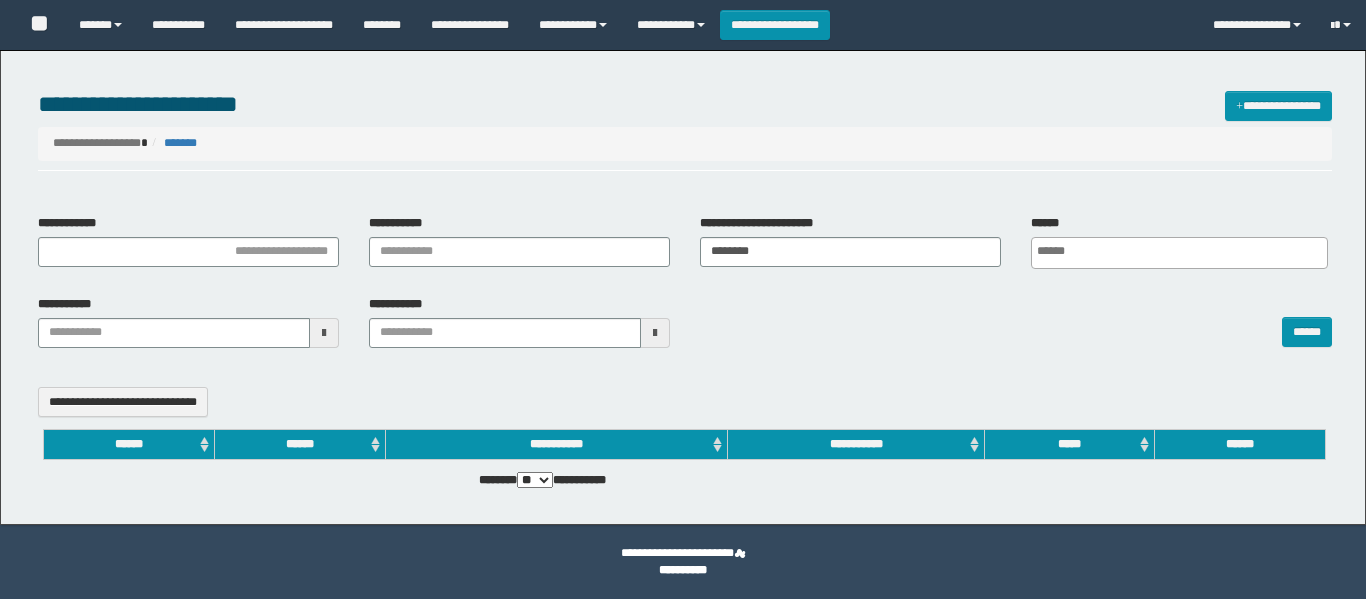 select 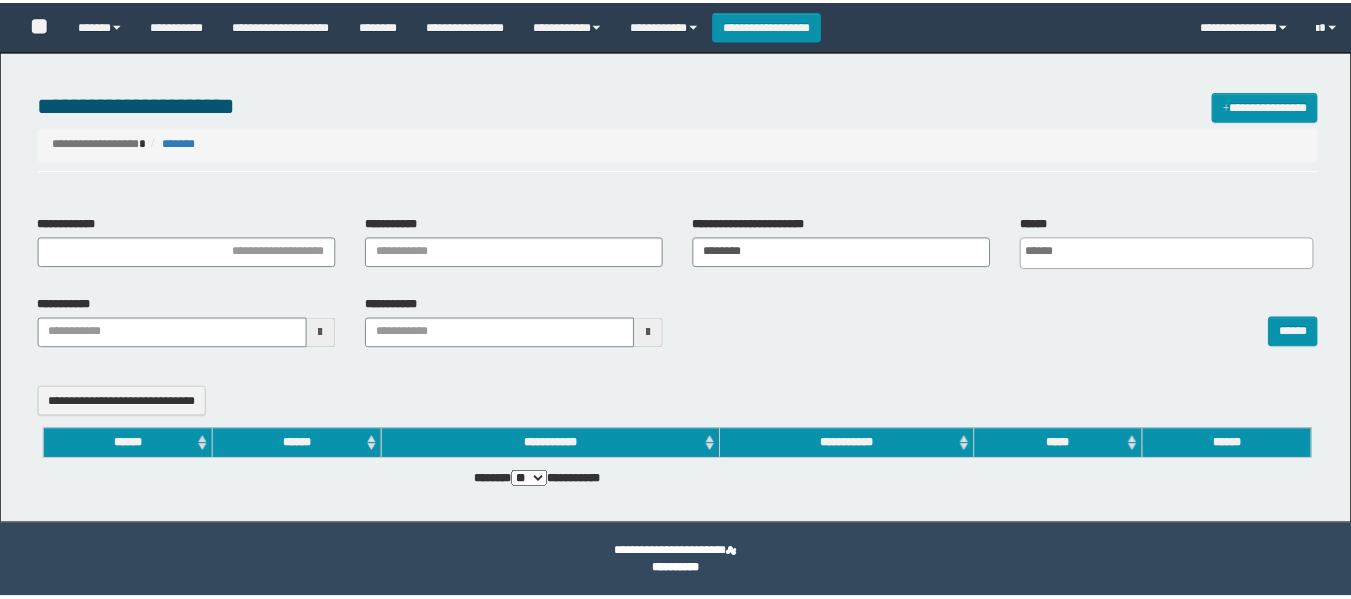 scroll, scrollTop: 0, scrollLeft: 0, axis: both 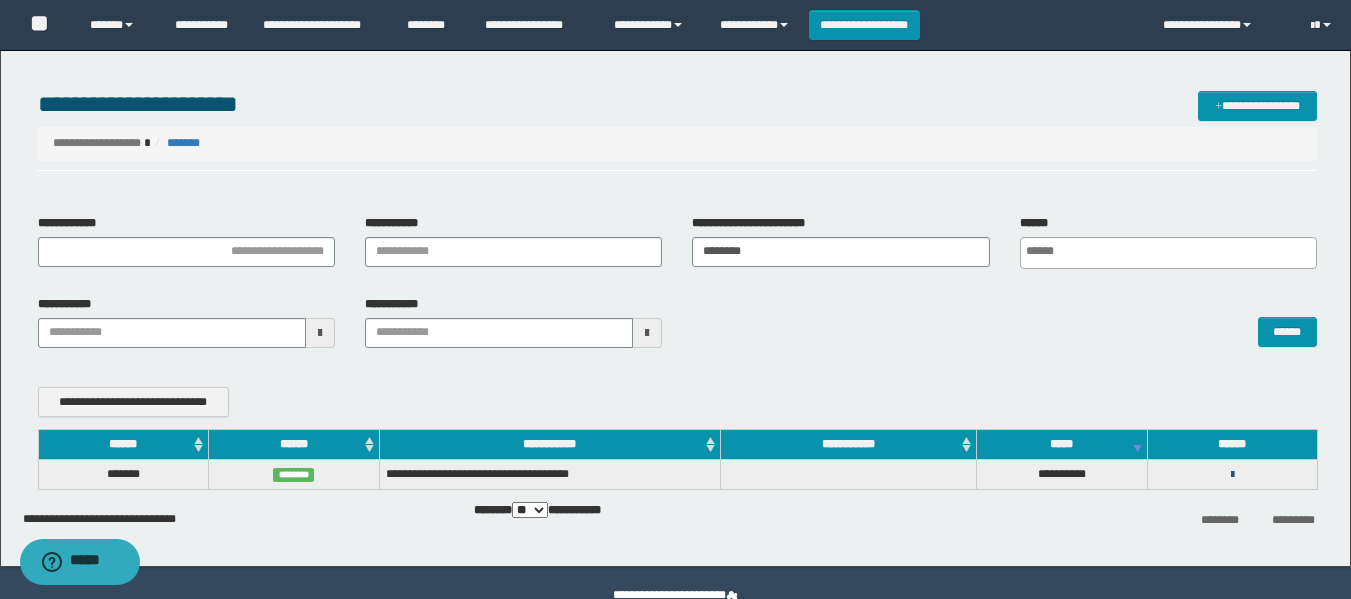 click at bounding box center [1232, 475] 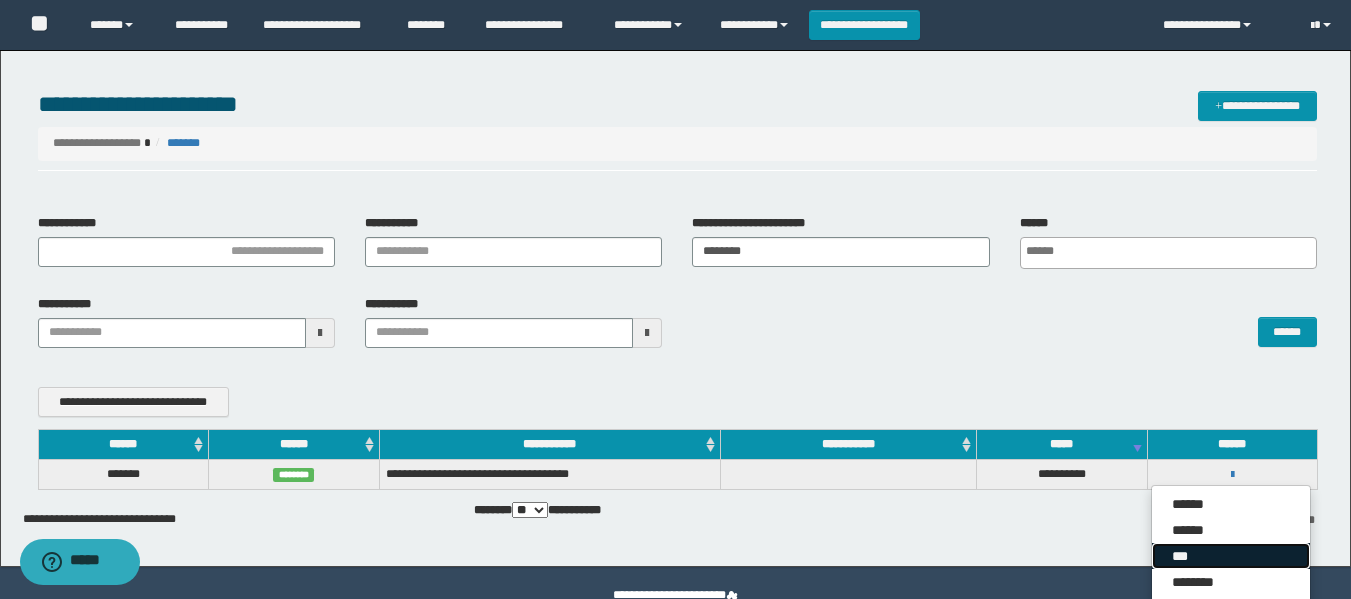 click on "***" at bounding box center (1231, 556) 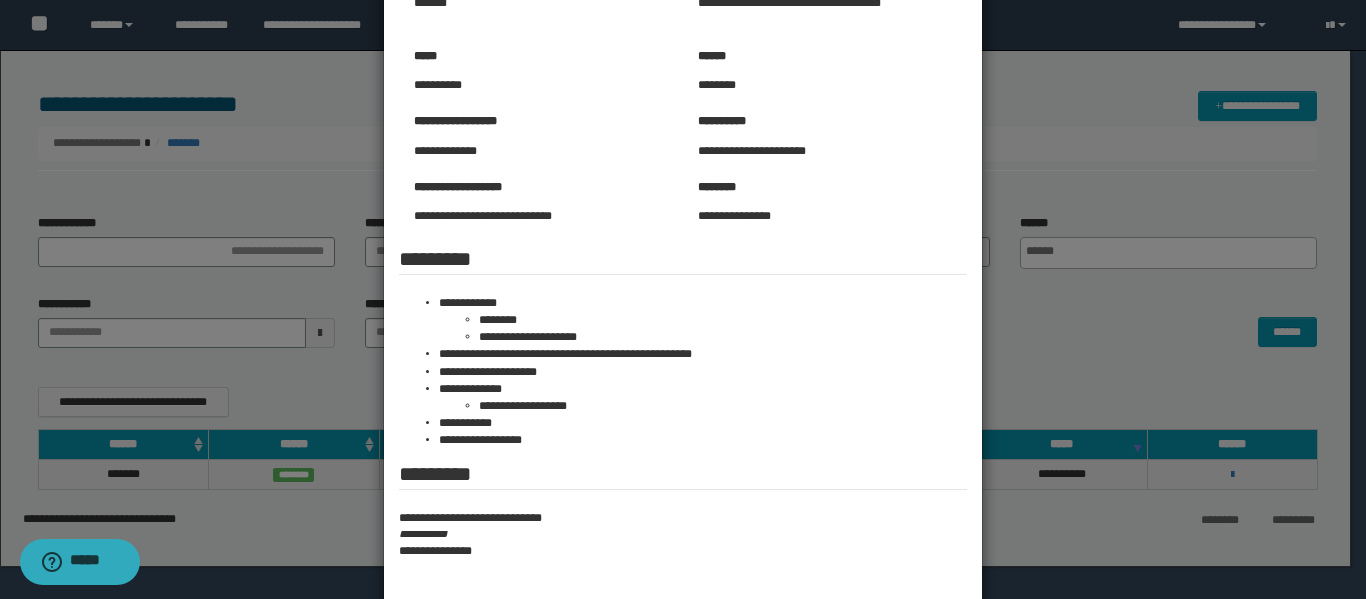 scroll, scrollTop: 200, scrollLeft: 0, axis: vertical 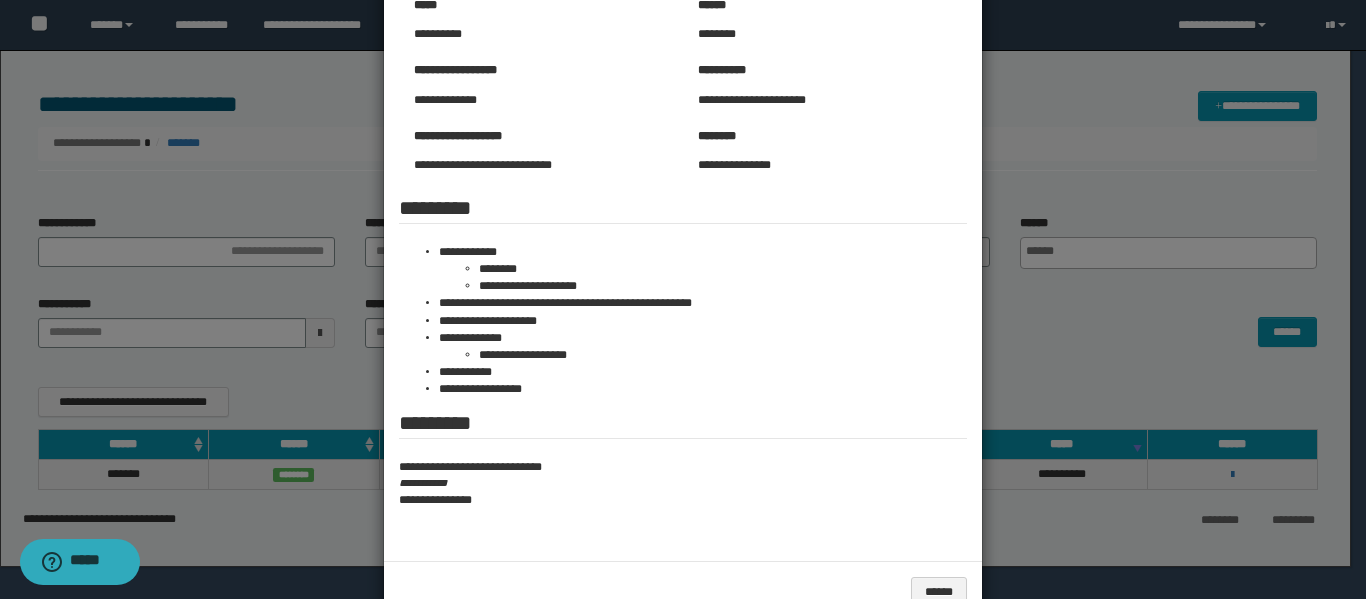 click on "**********" at bounding box center (683, 483) 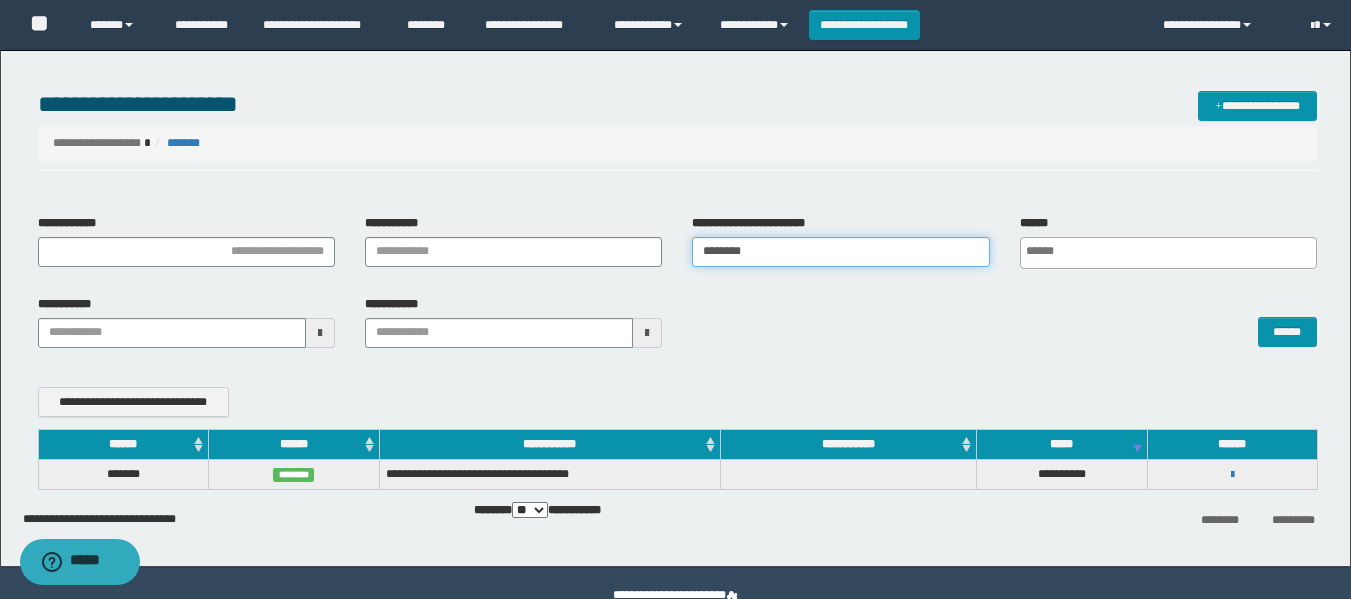 drag, startPoint x: 836, startPoint y: 247, endPoint x: 512, endPoint y: 304, distance: 328.97568 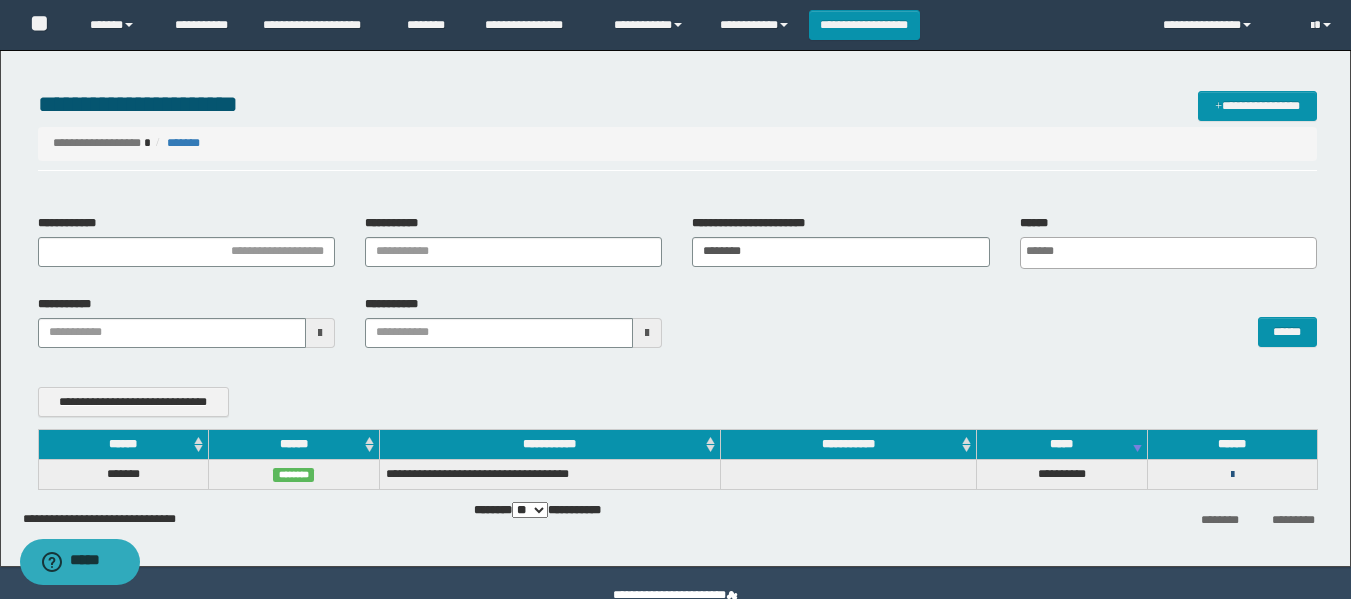 click at bounding box center [1232, 475] 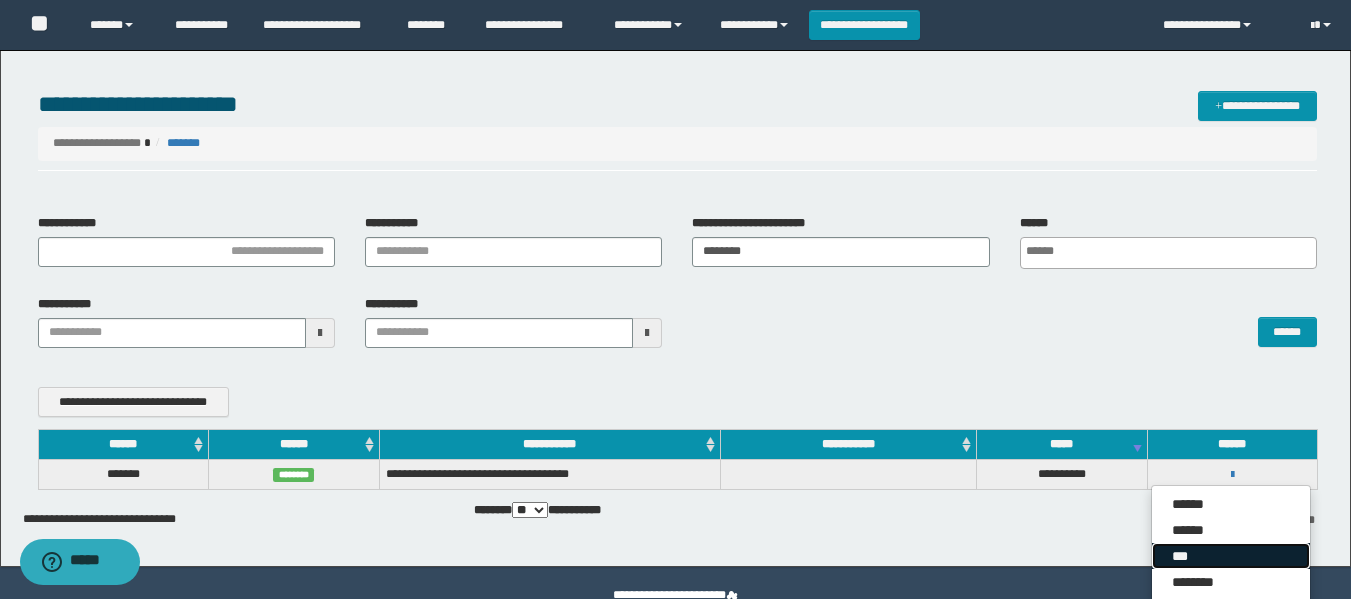 click on "***" at bounding box center (1231, 556) 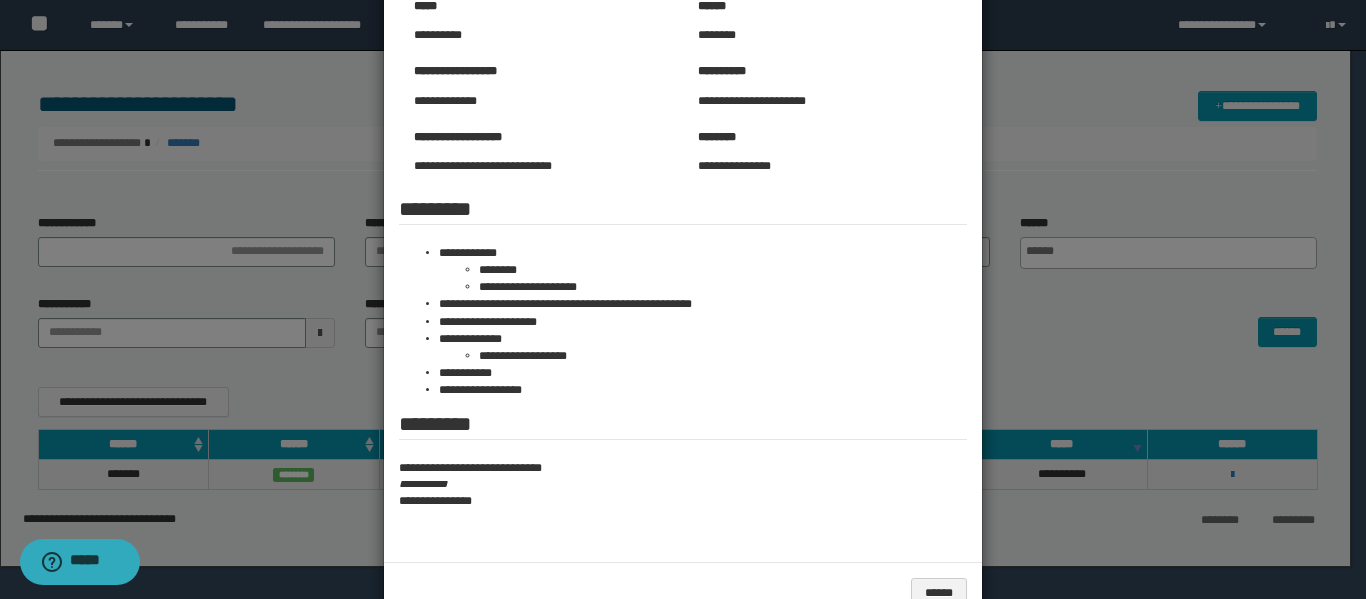 scroll, scrollTop: 200, scrollLeft: 0, axis: vertical 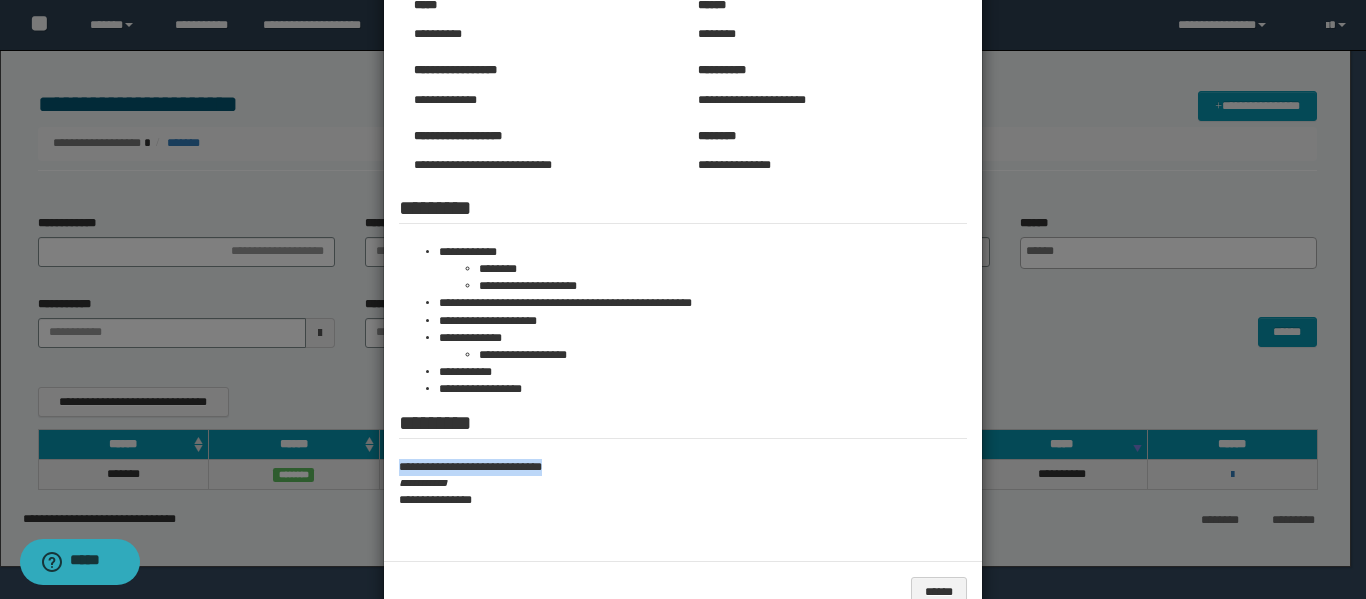drag, startPoint x: 563, startPoint y: 469, endPoint x: 388, endPoint y: 463, distance: 175.10283 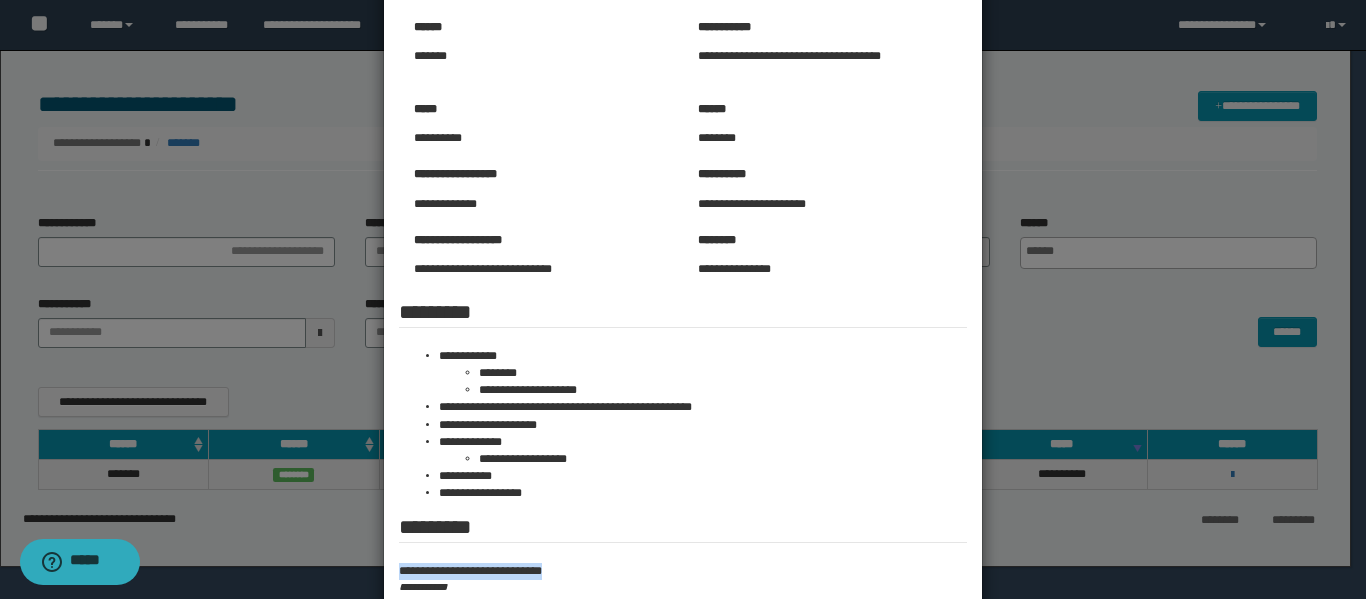 scroll, scrollTop: 0, scrollLeft: 0, axis: both 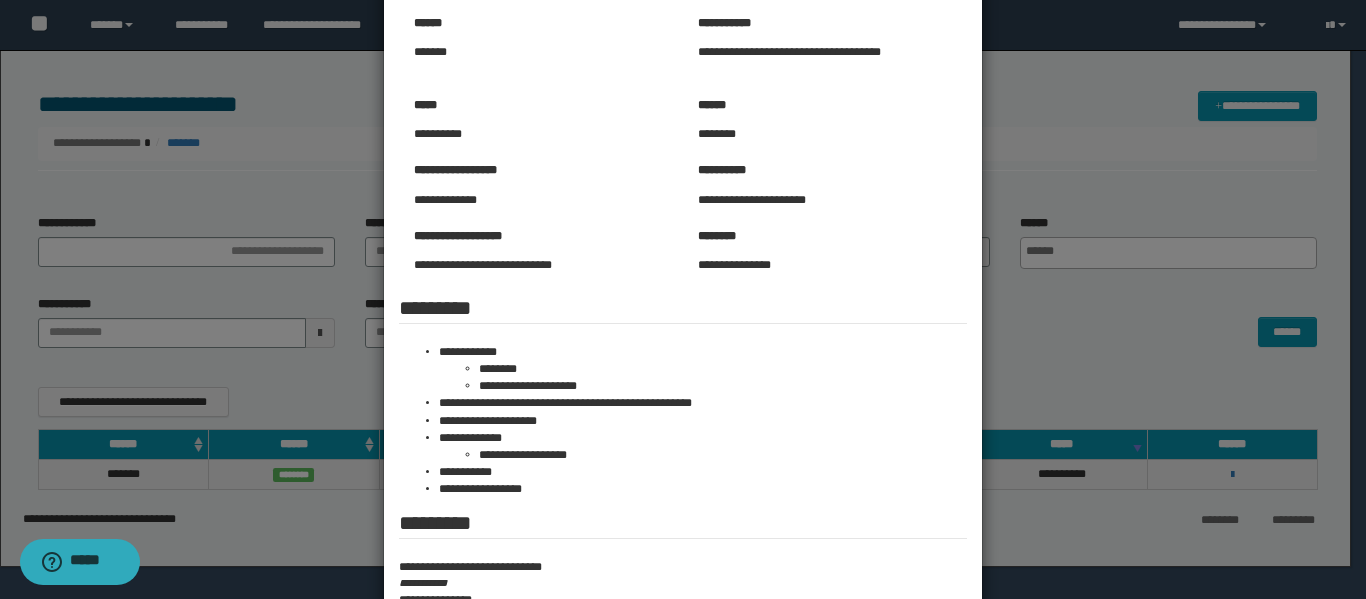 click at bounding box center [683, 326] 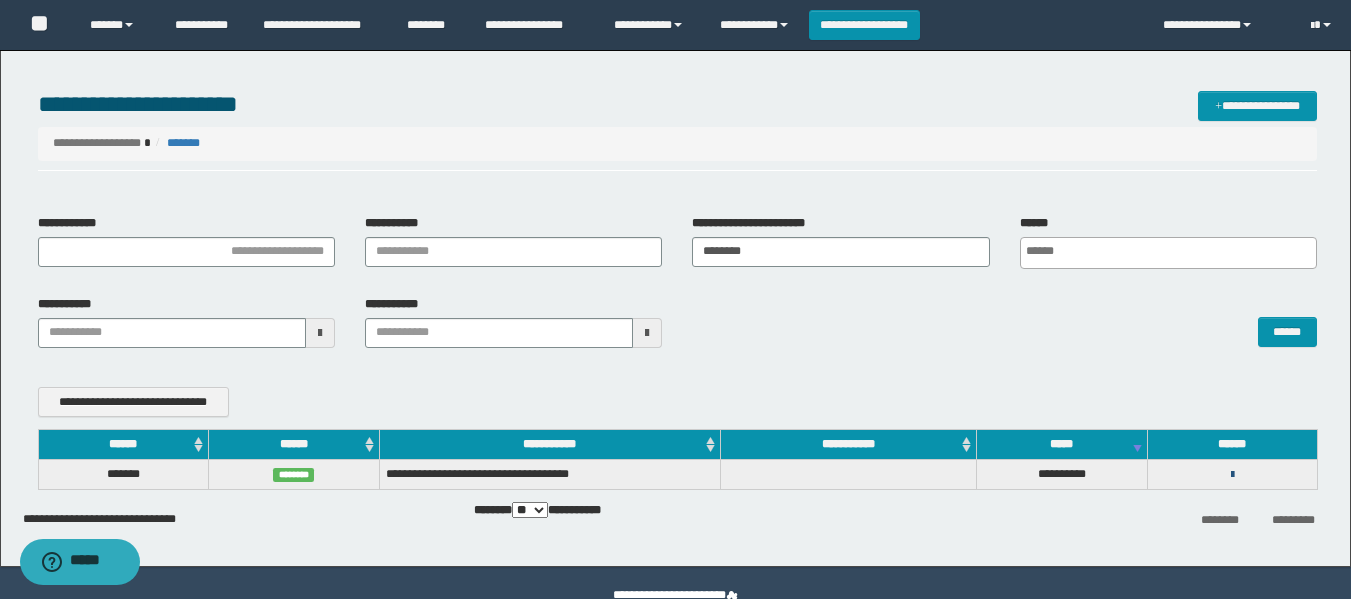 click at bounding box center [1232, 475] 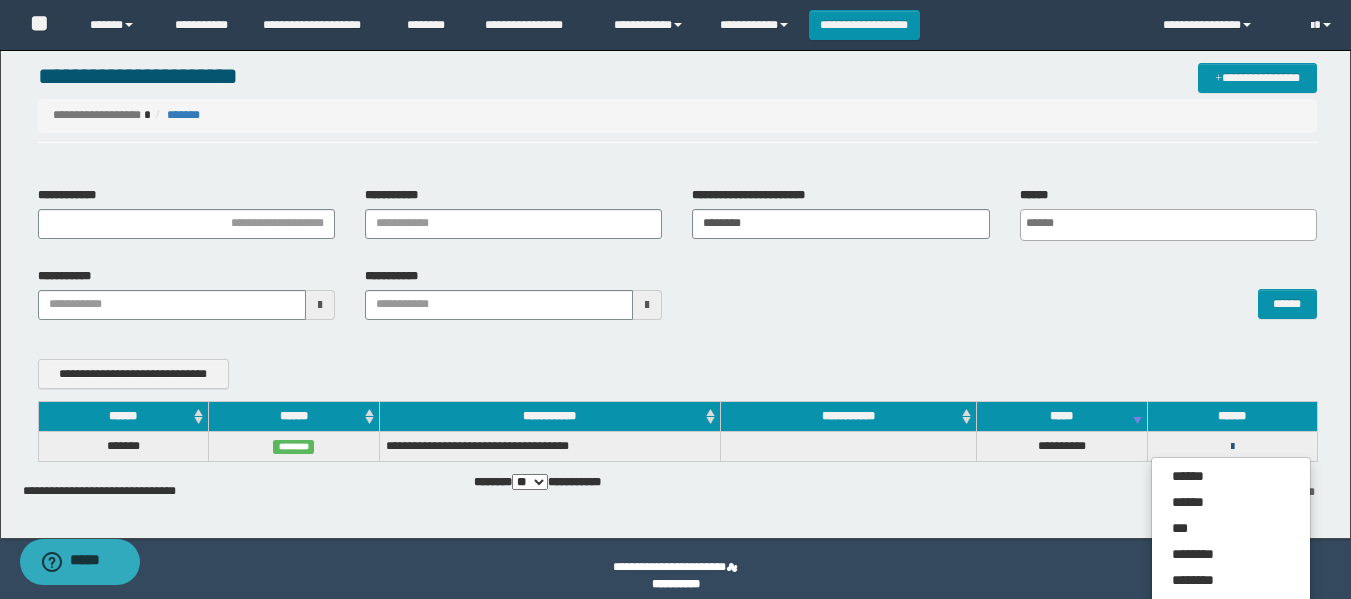 scroll, scrollTop: 54, scrollLeft: 0, axis: vertical 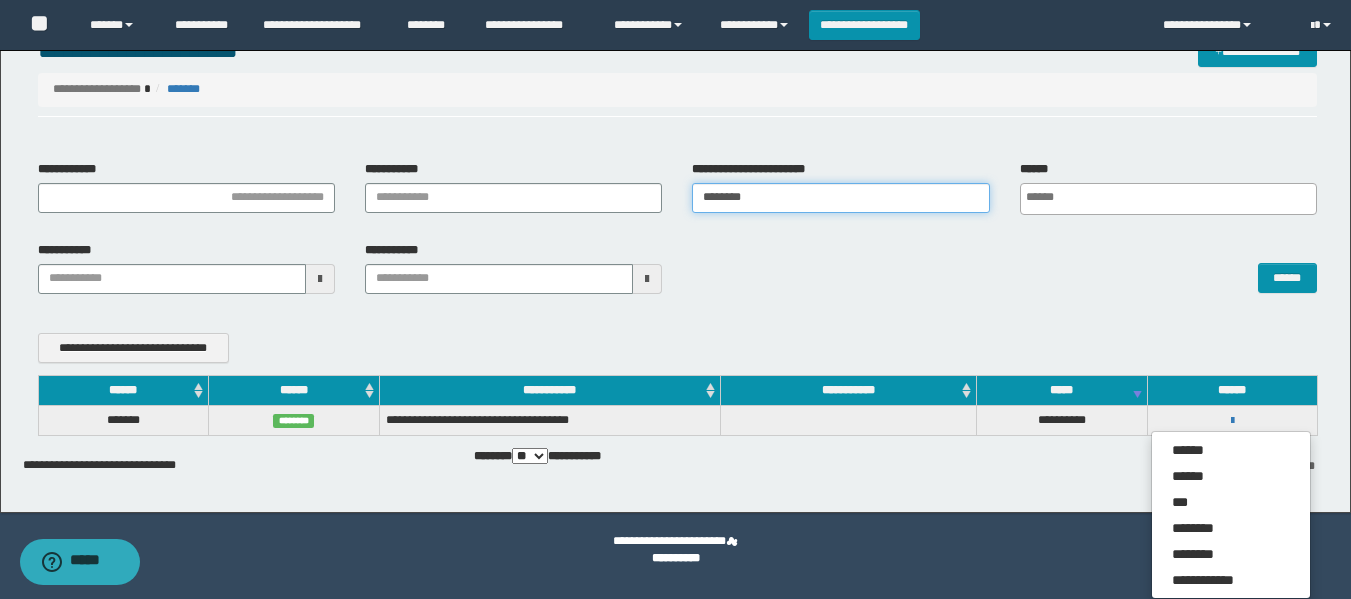 drag, startPoint x: 794, startPoint y: 207, endPoint x: 634, endPoint y: 226, distance: 161.12418 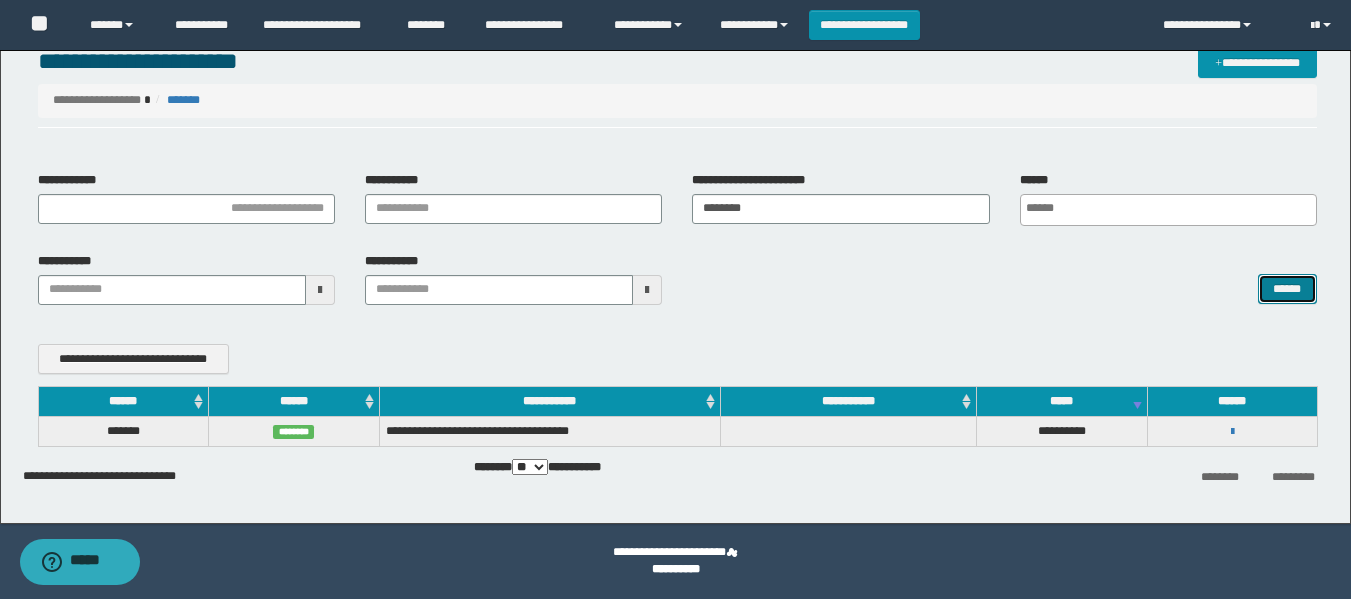click on "******" at bounding box center [1287, 289] 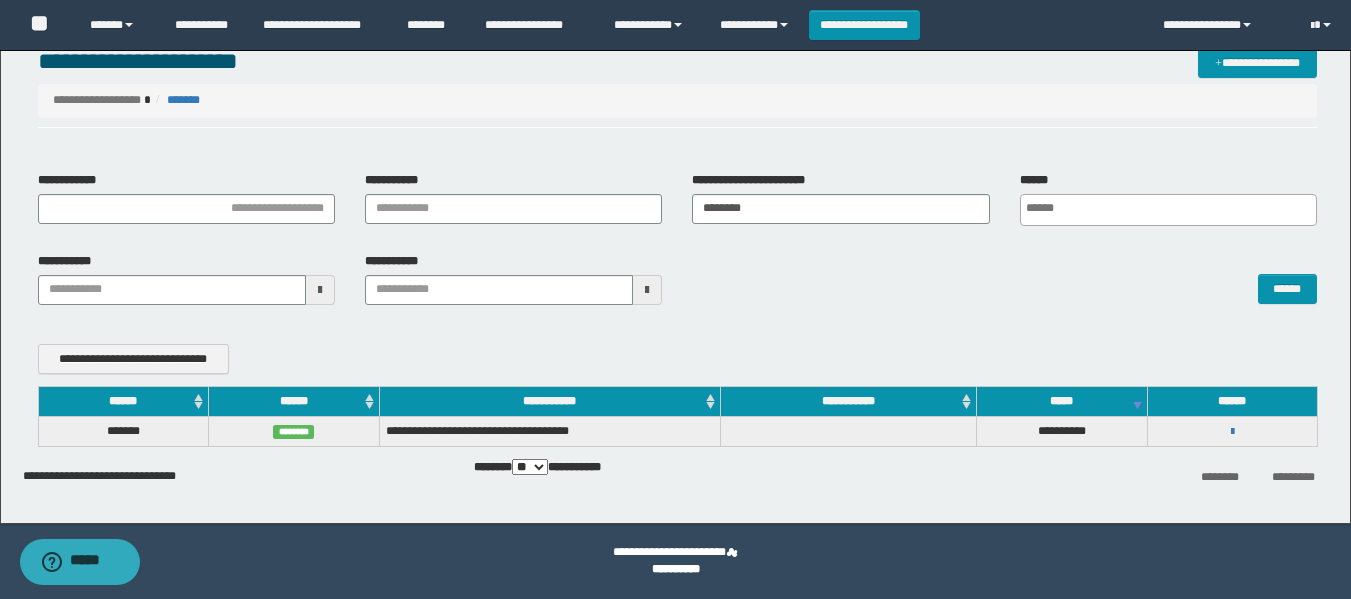 click on "**********" at bounding box center (677, 286) 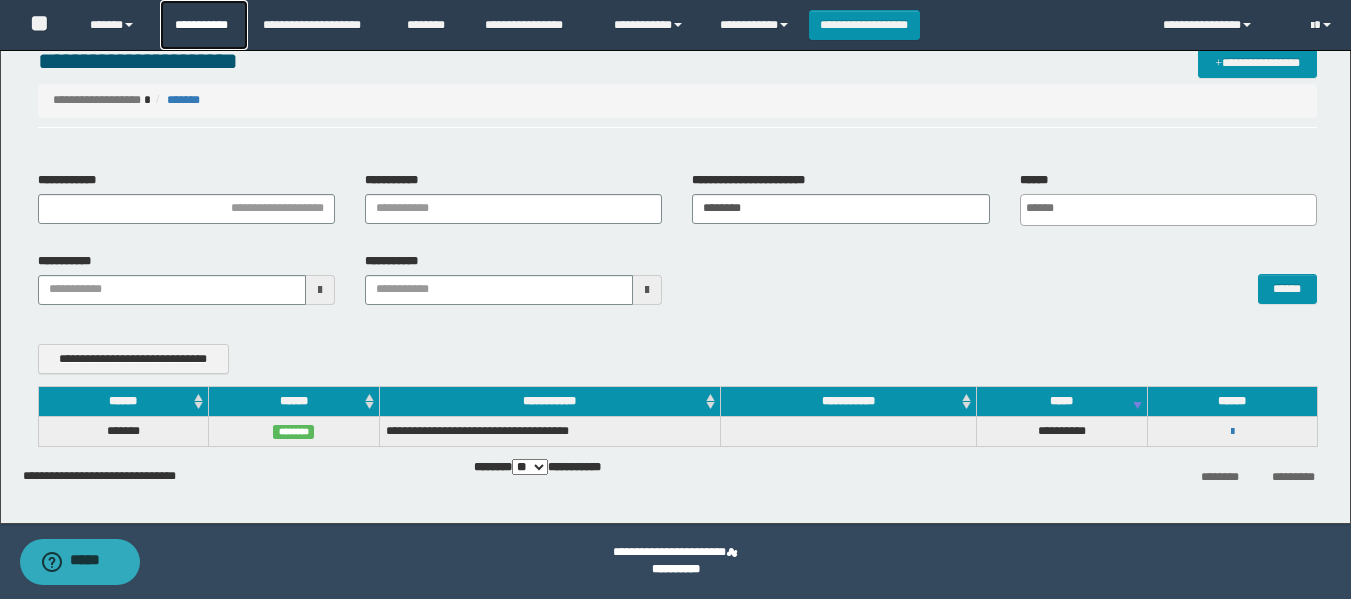 click on "**********" at bounding box center (204, 25) 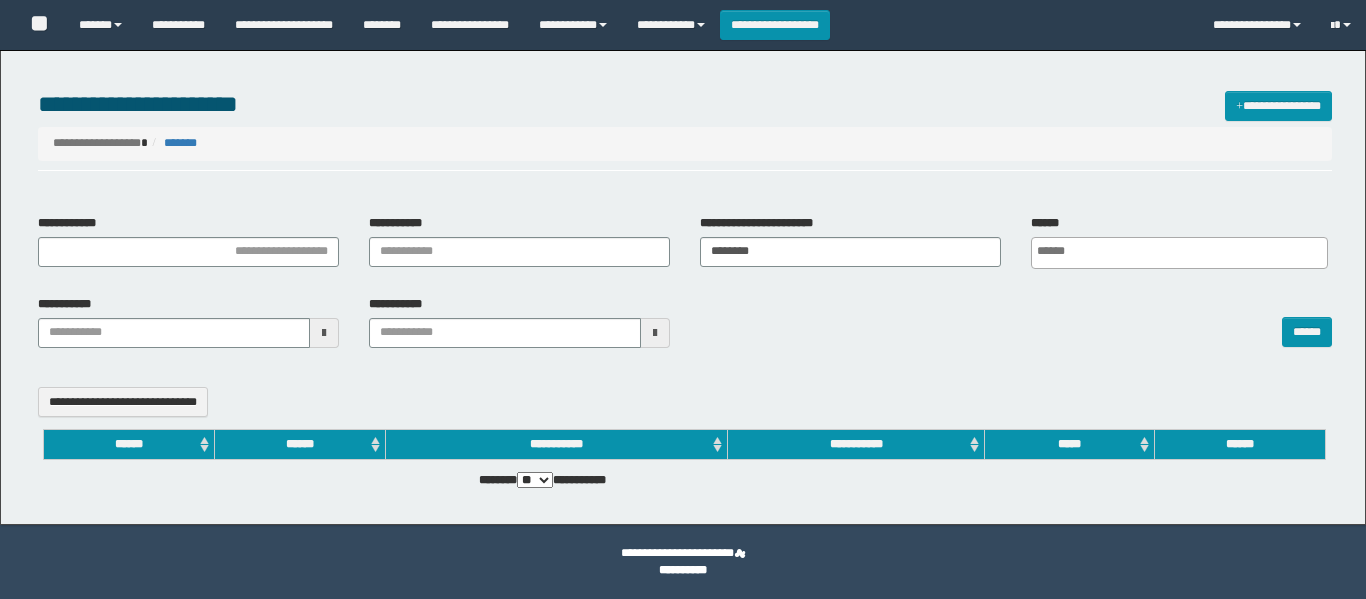 select 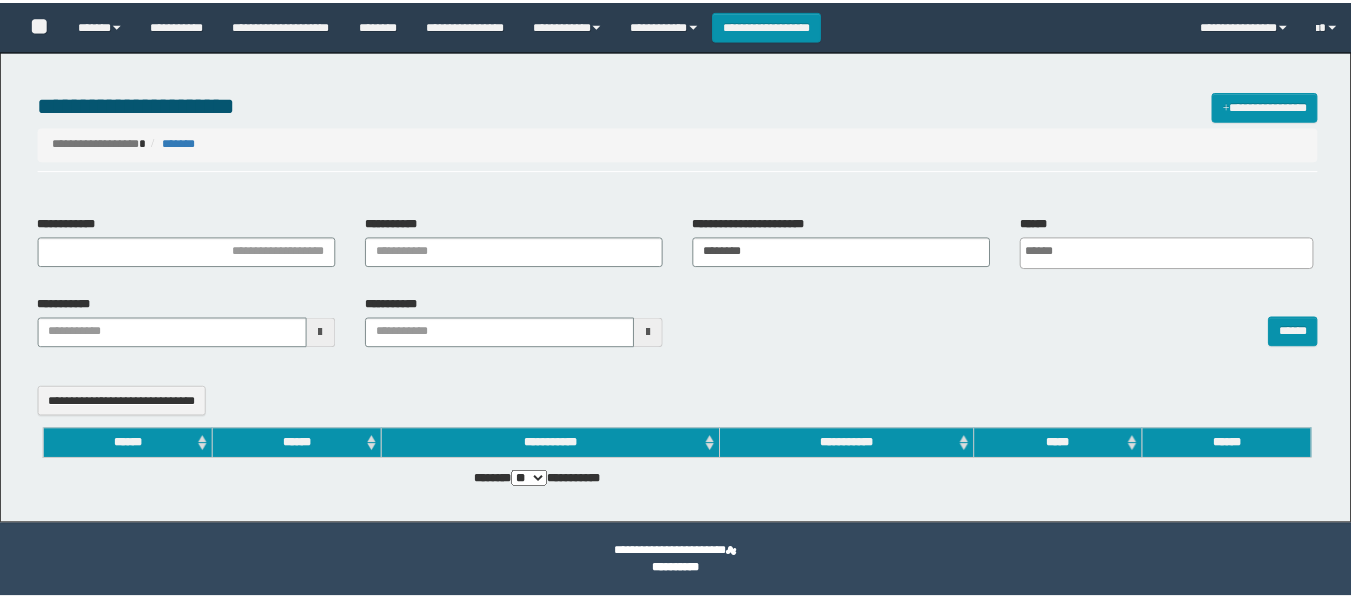 scroll, scrollTop: 0, scrollLeft: 0, axis: both 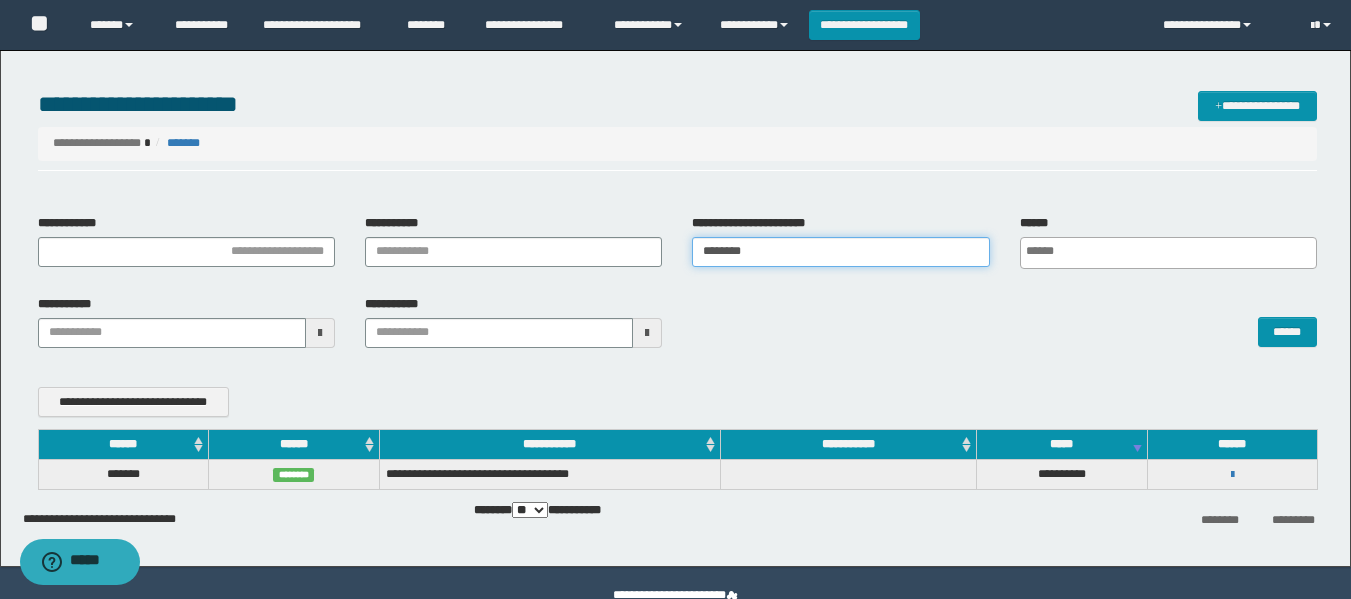 drag, startPoint x: 827, startPoint y: 262, endPoint x: 674, endPoint y: 263, distance: 153.00327 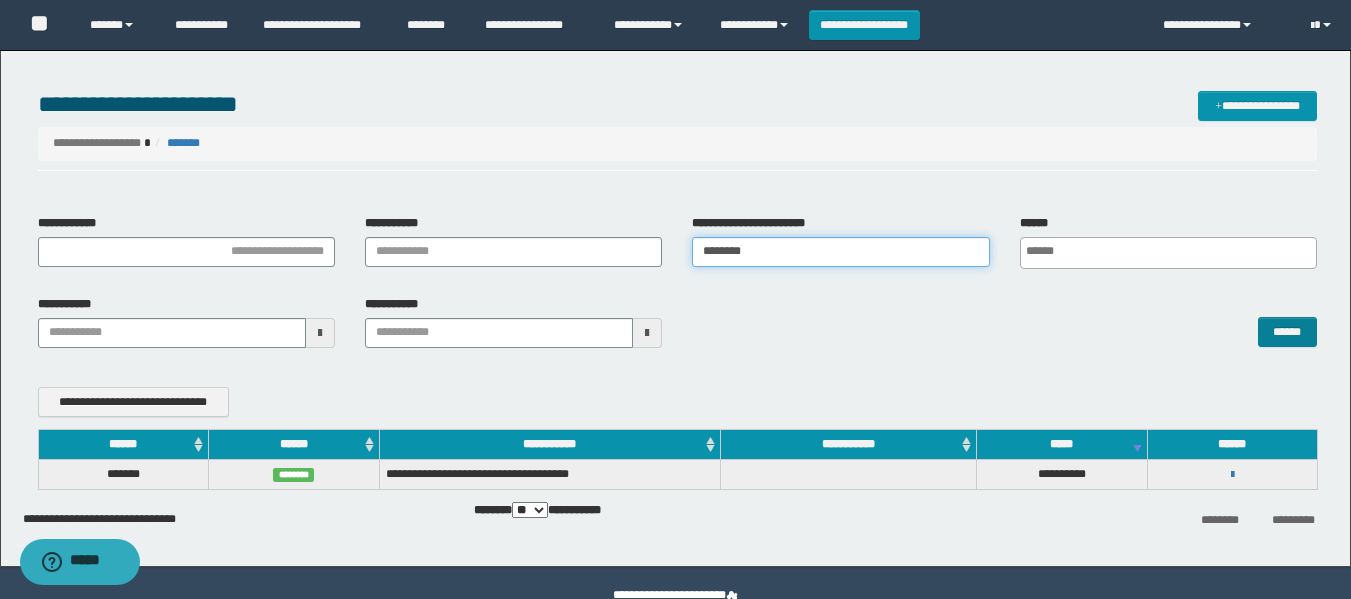 type on "********" 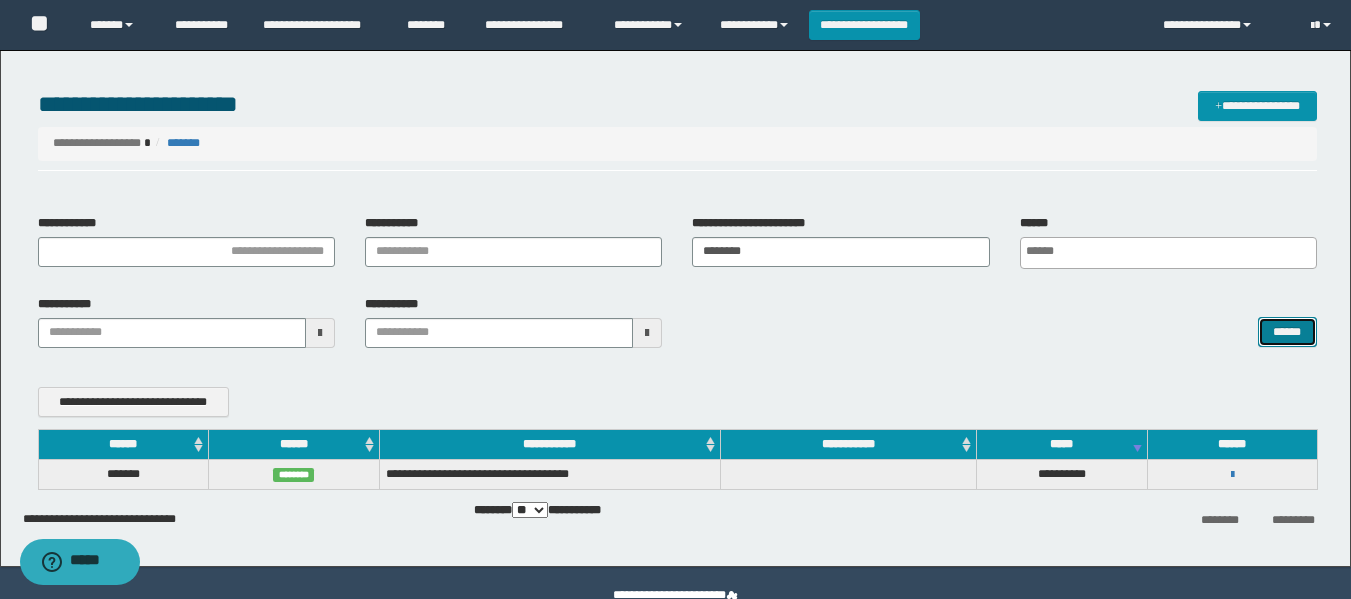 click on "******" at bounding box center [1287, 332] 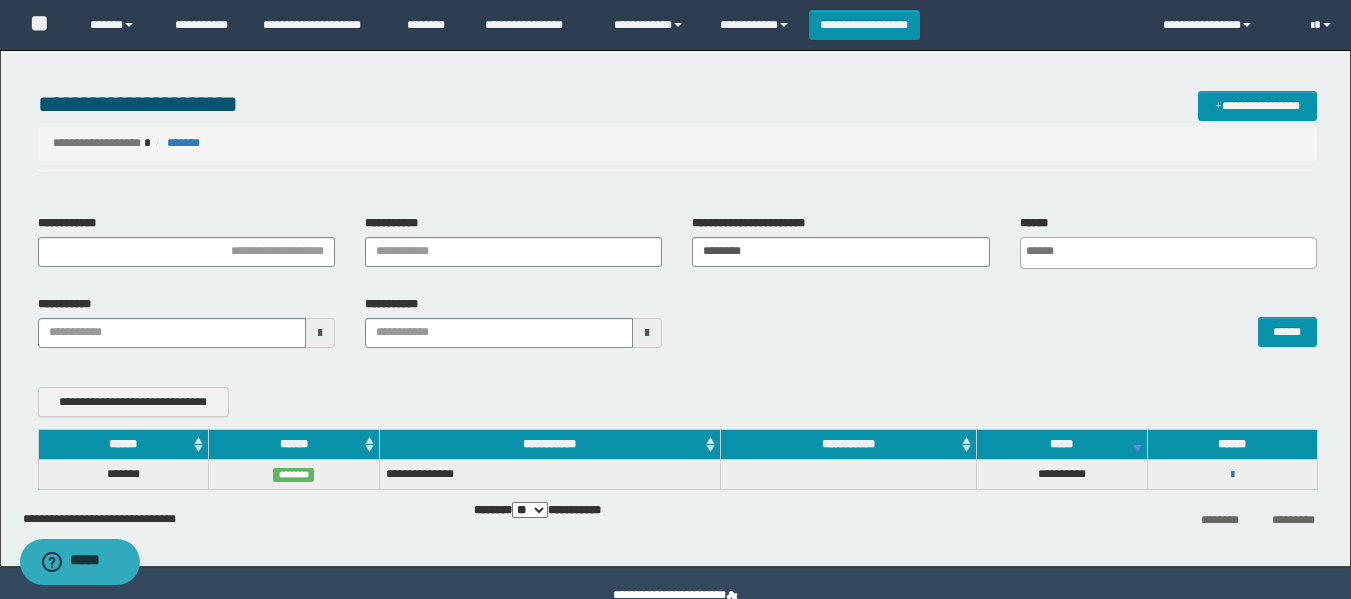 click on "**********" at bounding box center [1232, 474] 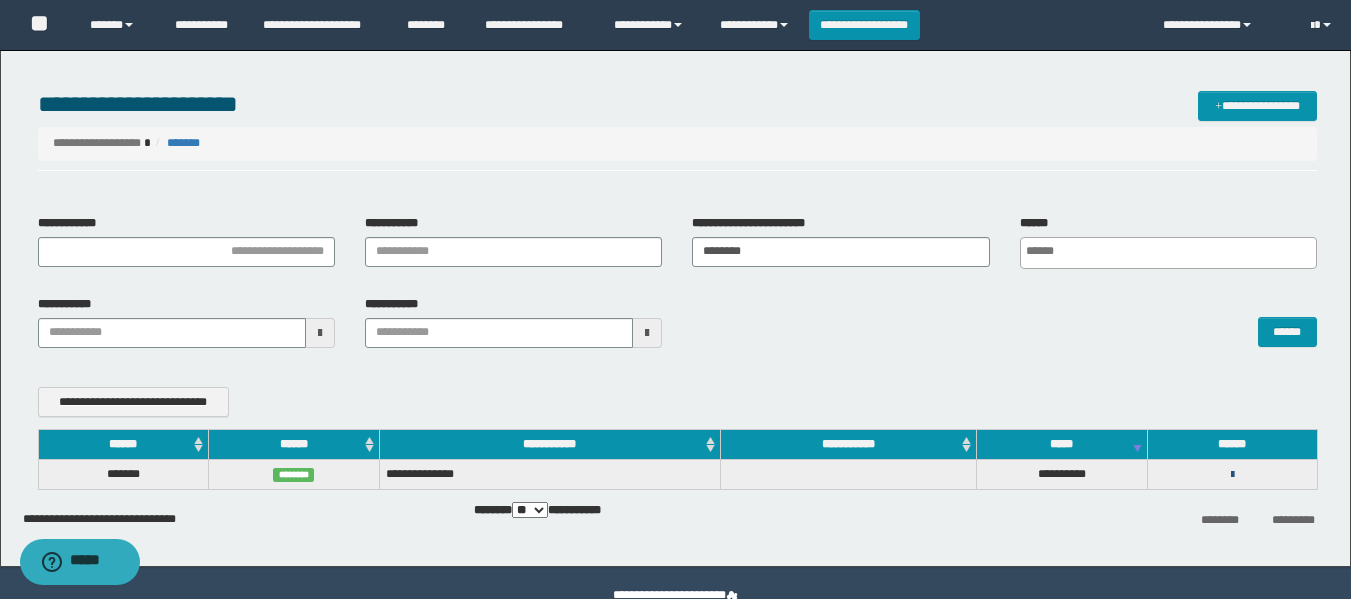 click at bounding box center [1232, 475] 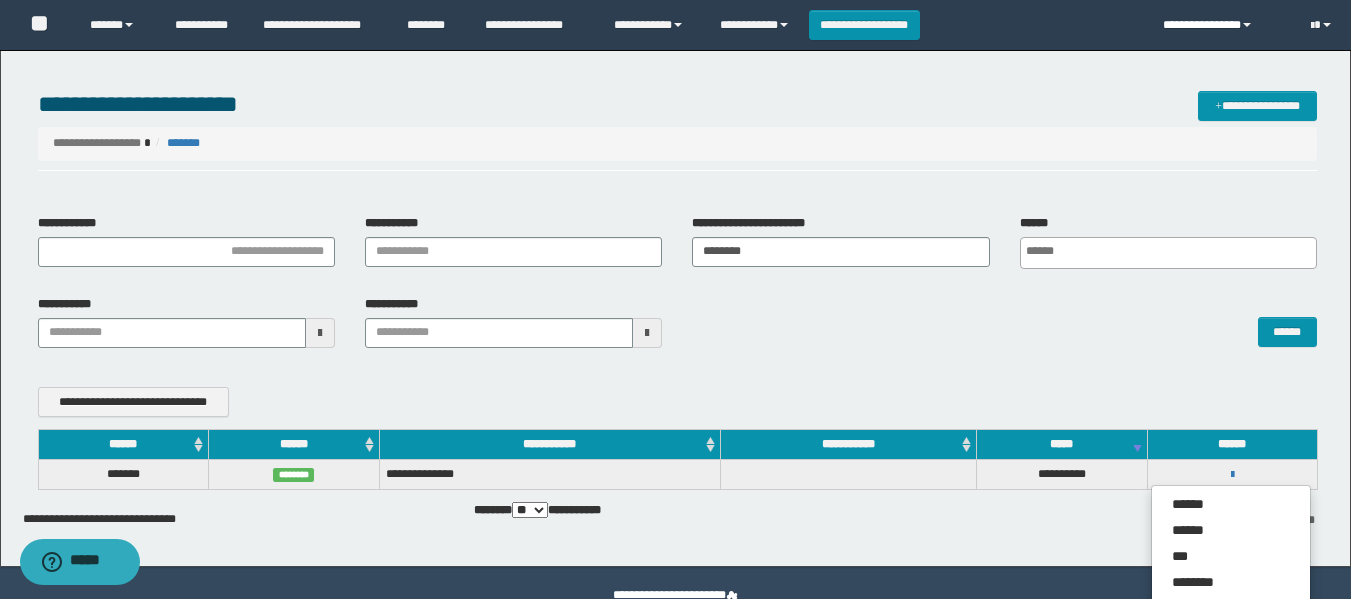click on "**********" at bounding box center (1222, 25) 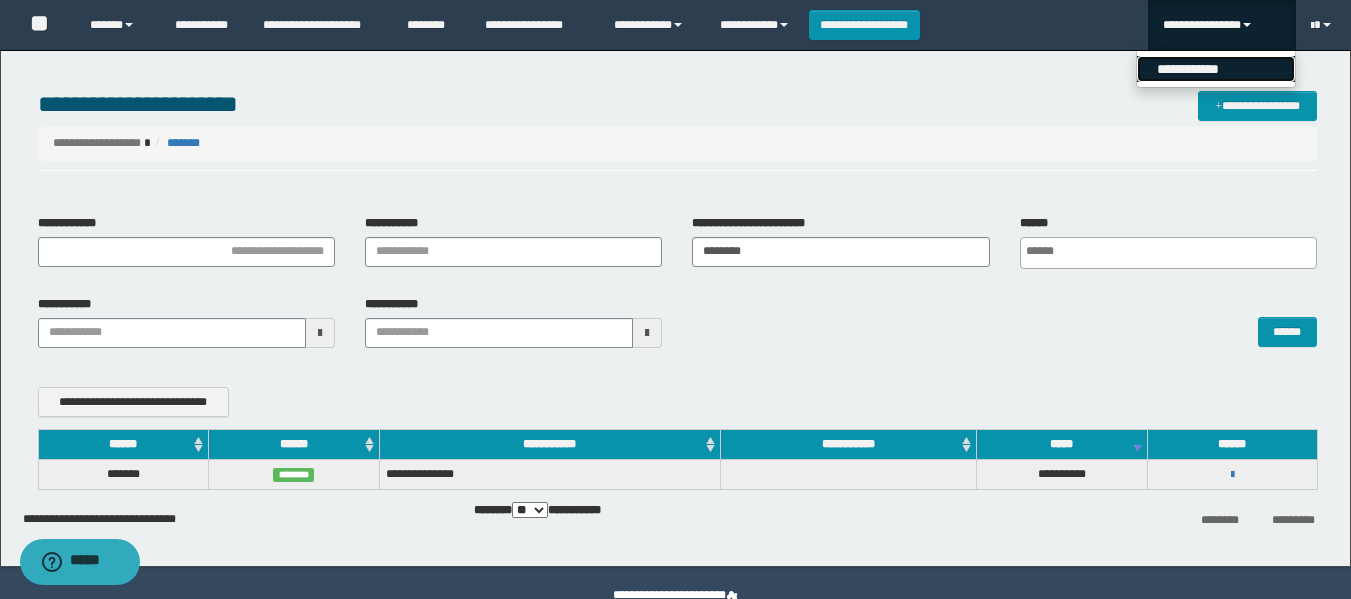click on "**********" at bounding box center (1216, 69) 